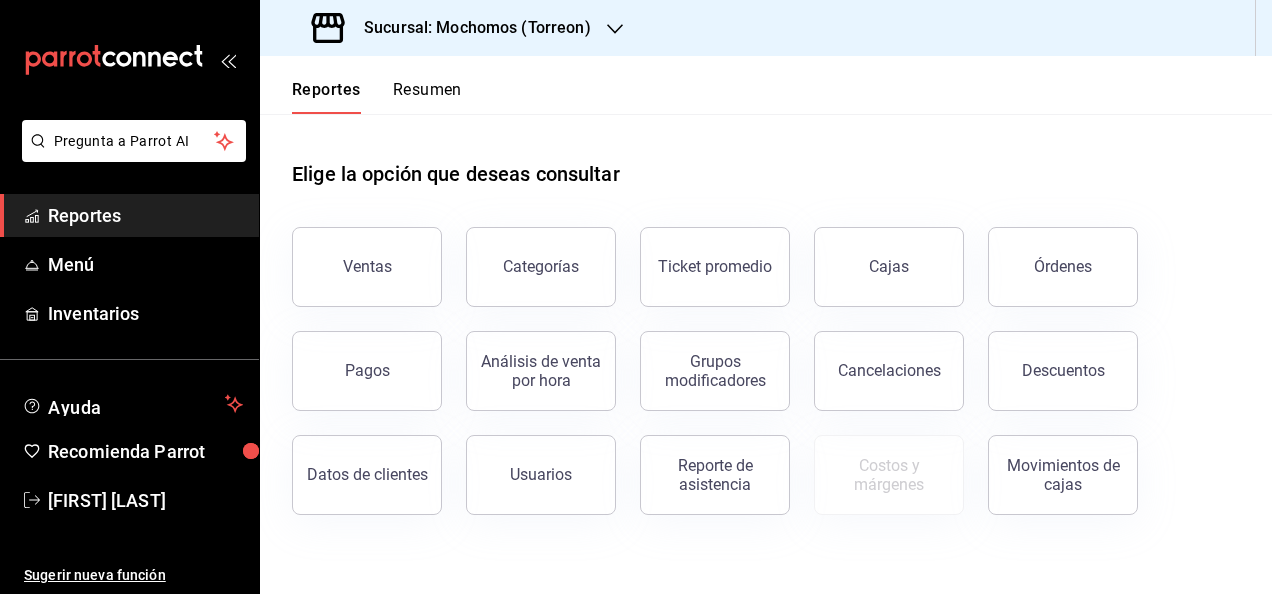 scroll, scrollTop: 0, scrollLeft: 0, axis: both 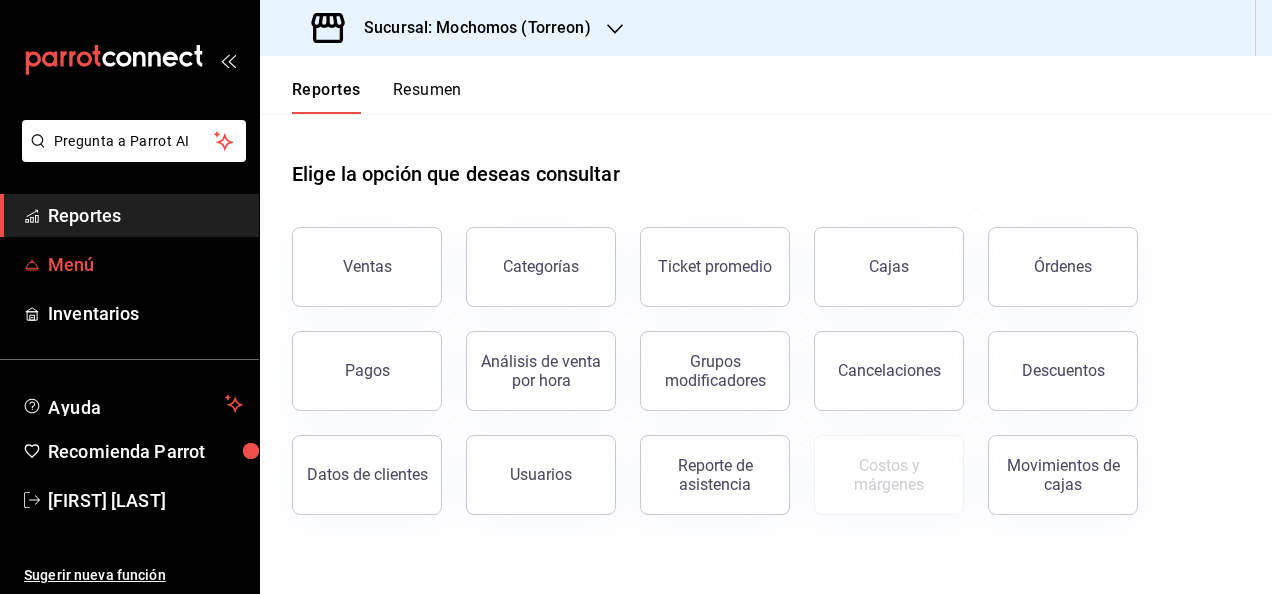 click on "Menú" at bounding box center [145, 264] 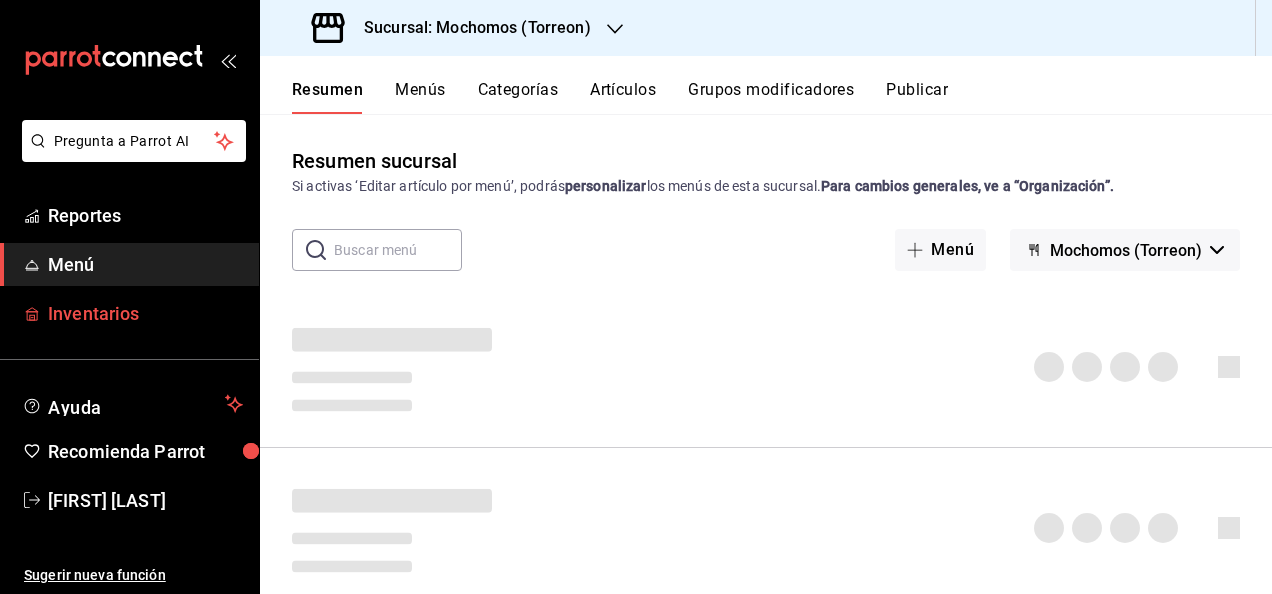 click on "Inventarios" at bounding box center [145, 313] 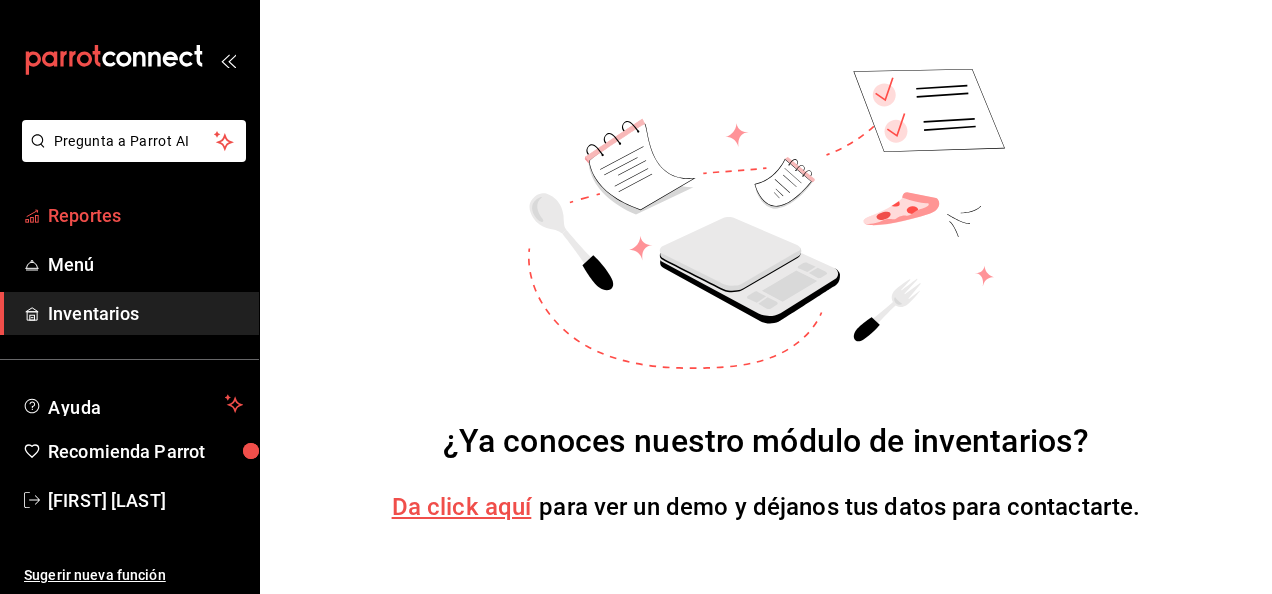 click on "Reportes" at bounding box center [145, 215] 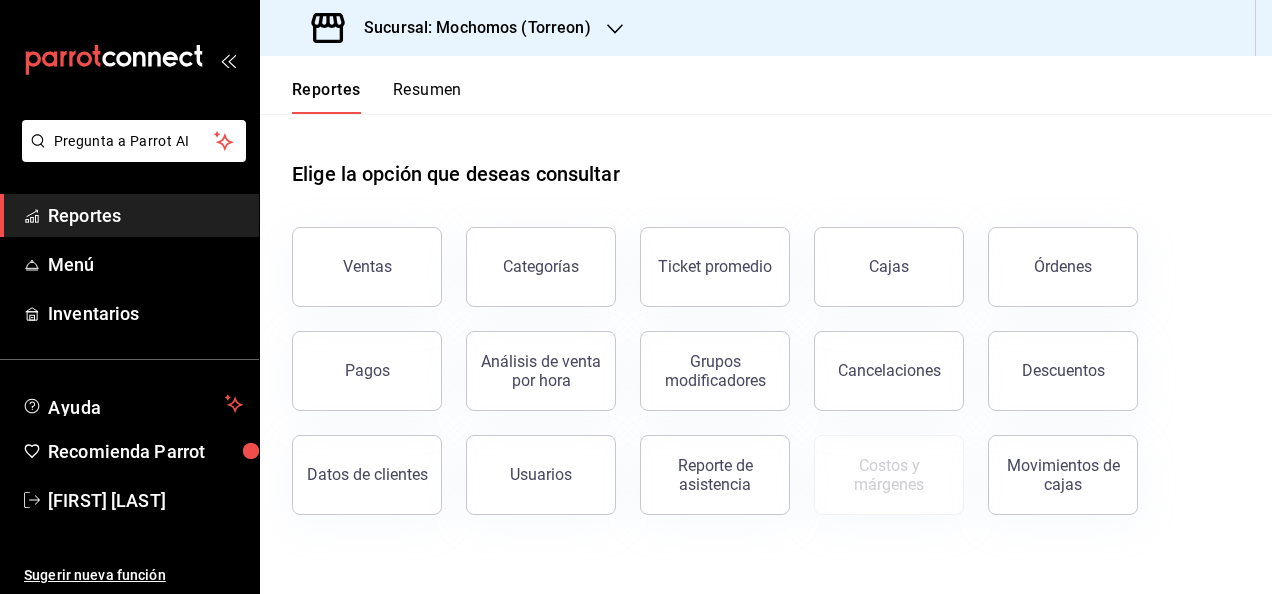 click at bounding box center [615, 28] 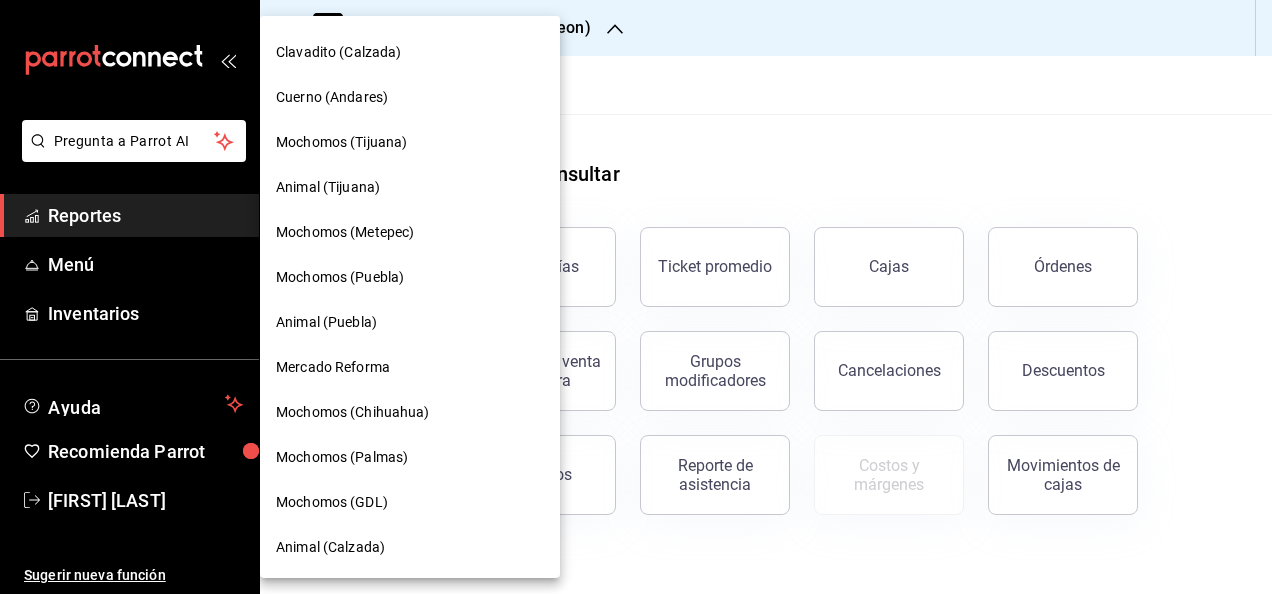 scroll, scrollTop: 0, scrollLeft: 0, axis: both 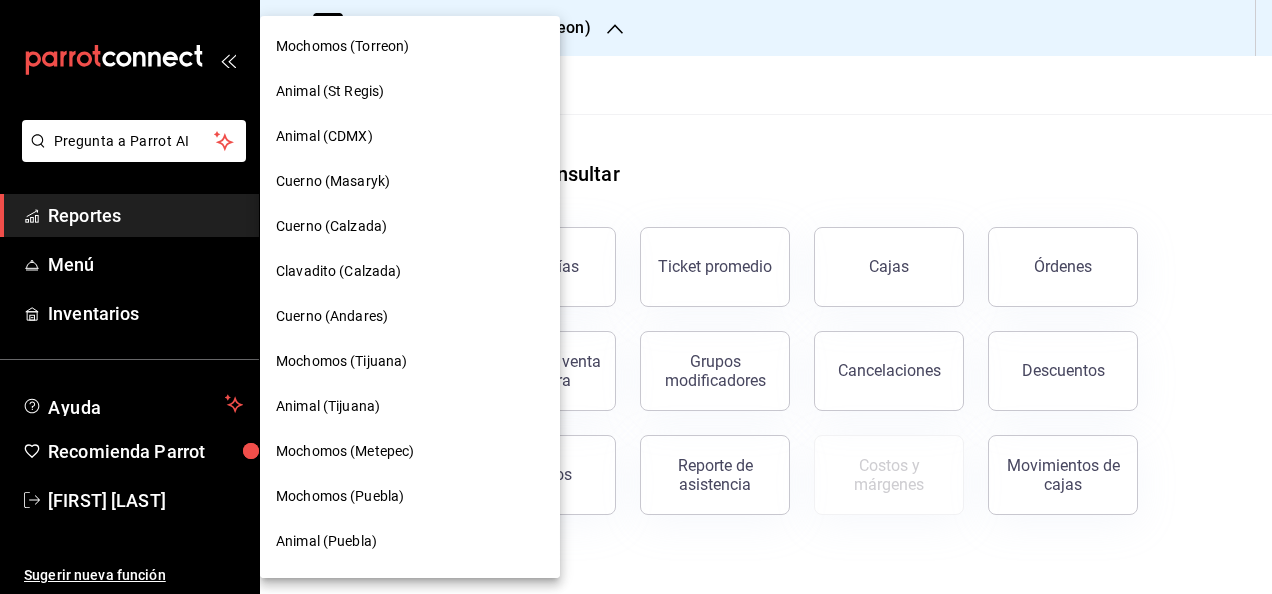 click at bounding box center [636, 297] 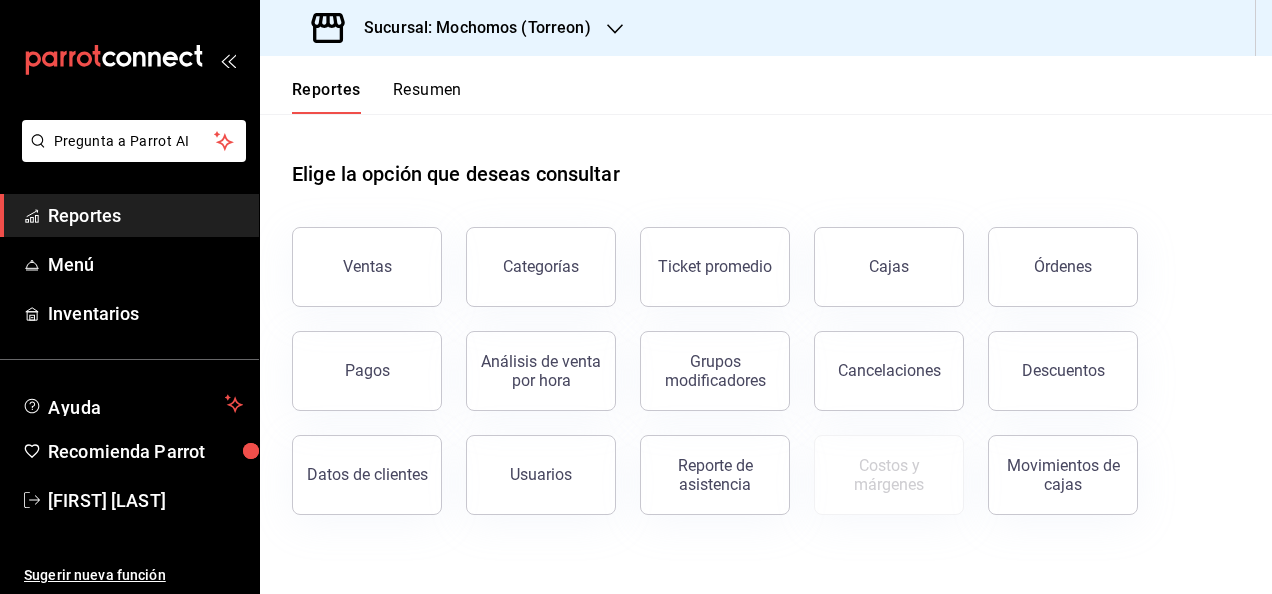 click 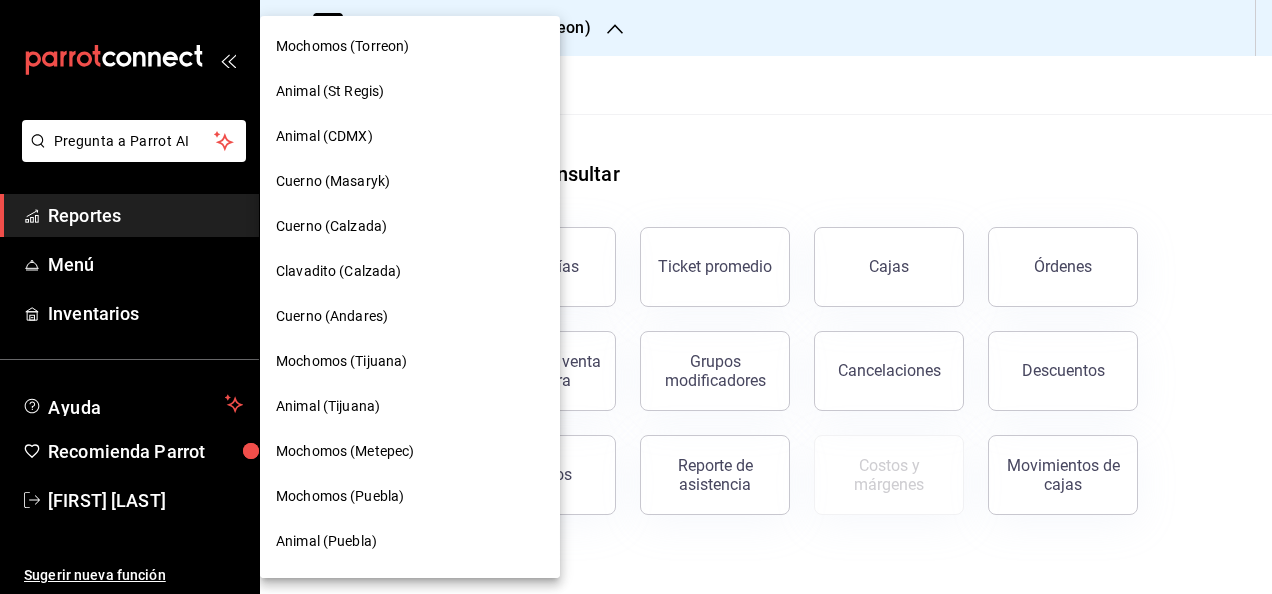 click at bounding box center (636, 297) 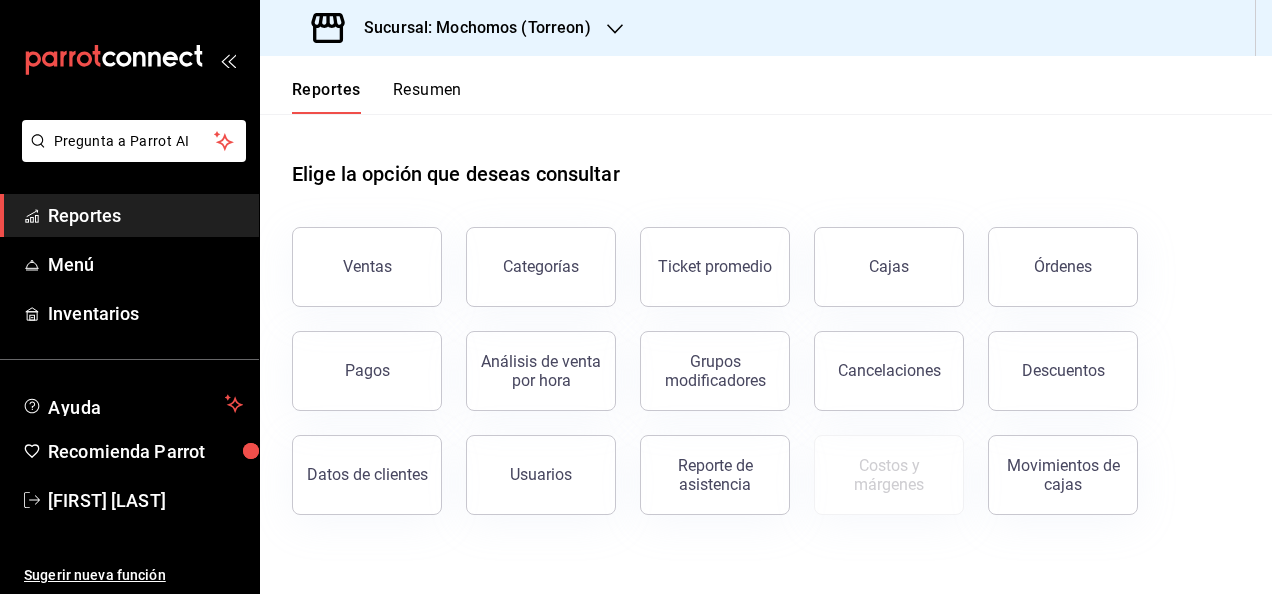 click on "Resumen" at bounding box center [427, 97] 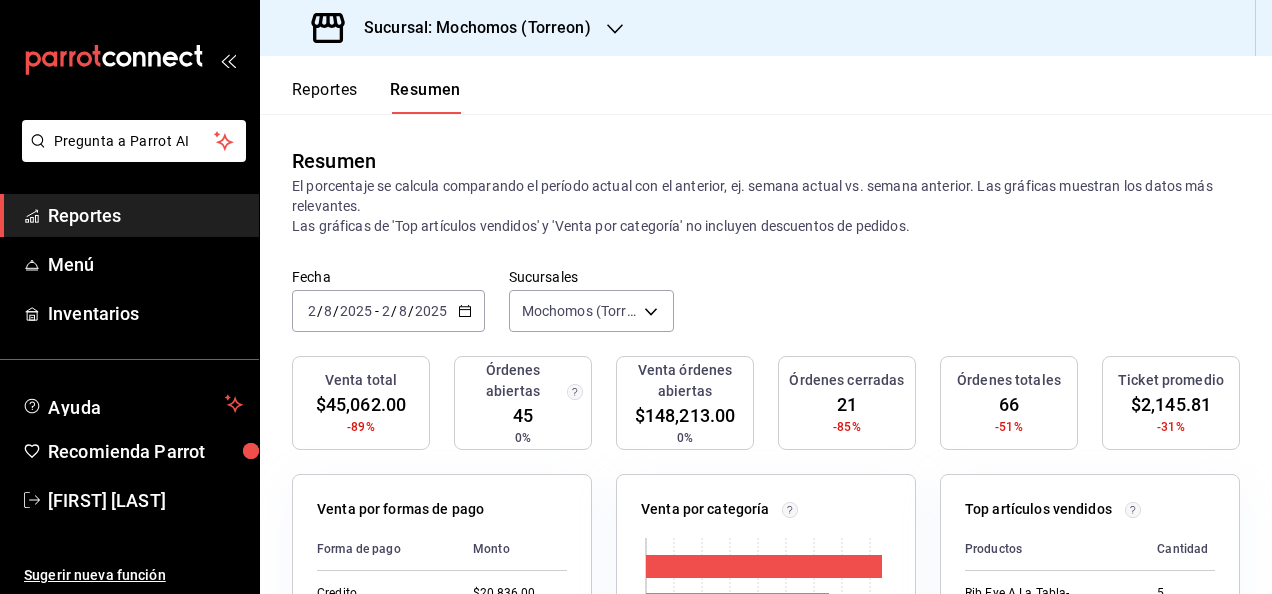 click on "Reportes" at bounding box center (325, 97) 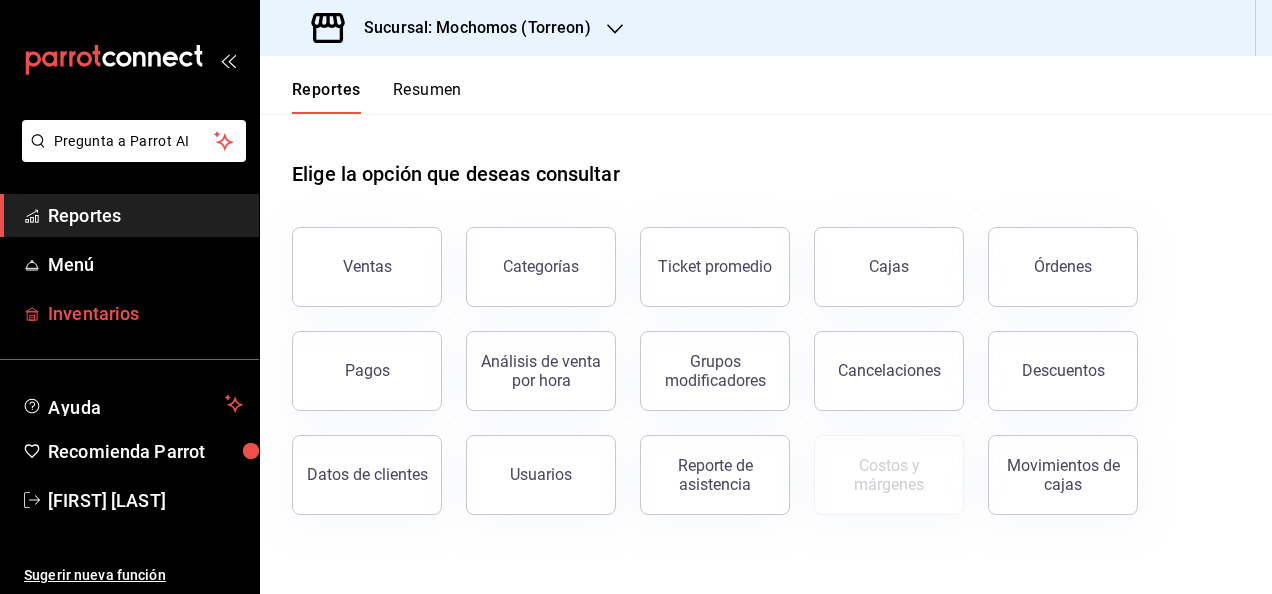 click on "Inventarios" at bounding box center [145, 313] 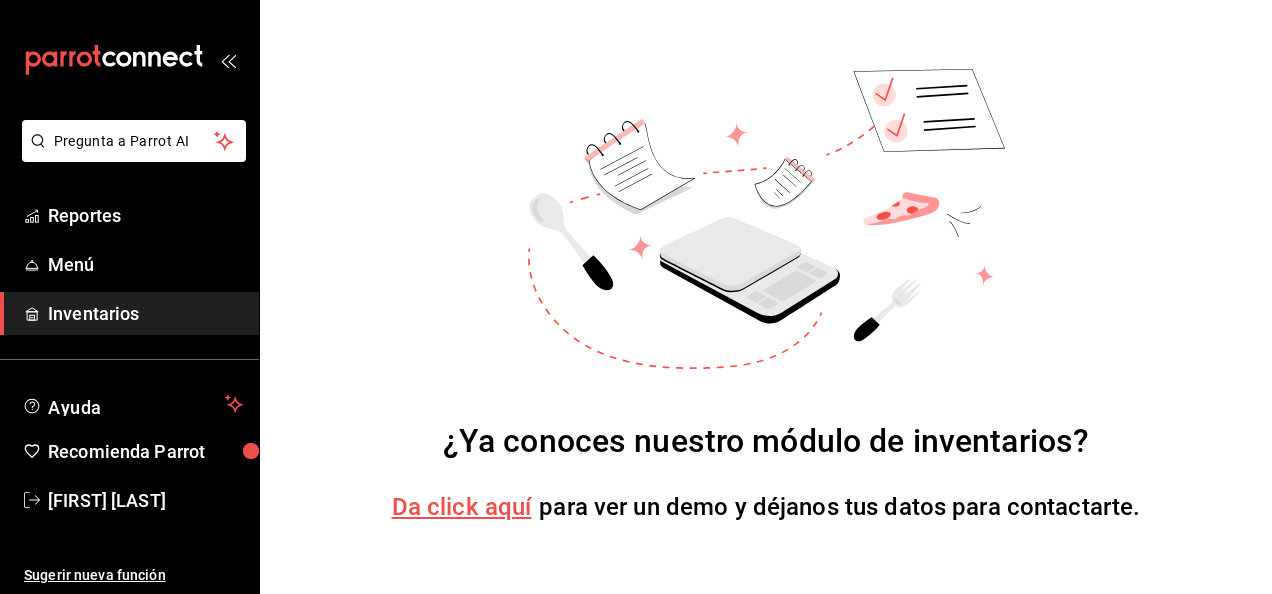 click on "Da click aquí" at bounding box center (462, 507) 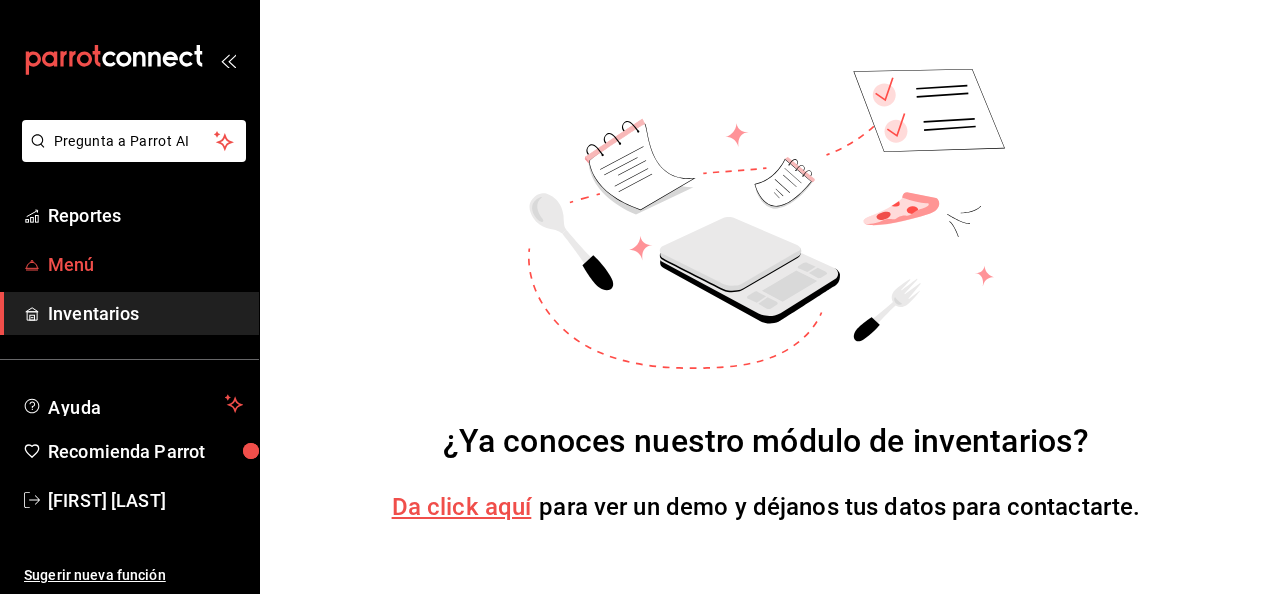 click on "Menú" at bounding box center (145, 264) 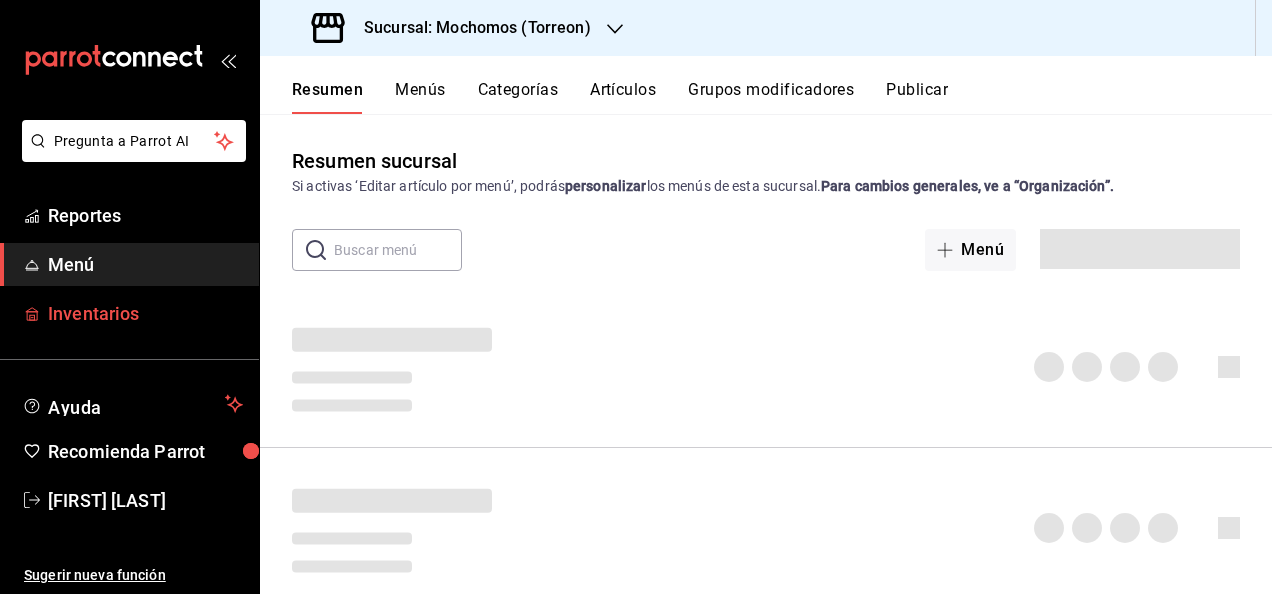 click on "Inventarios" at bounding box center (145, 313) 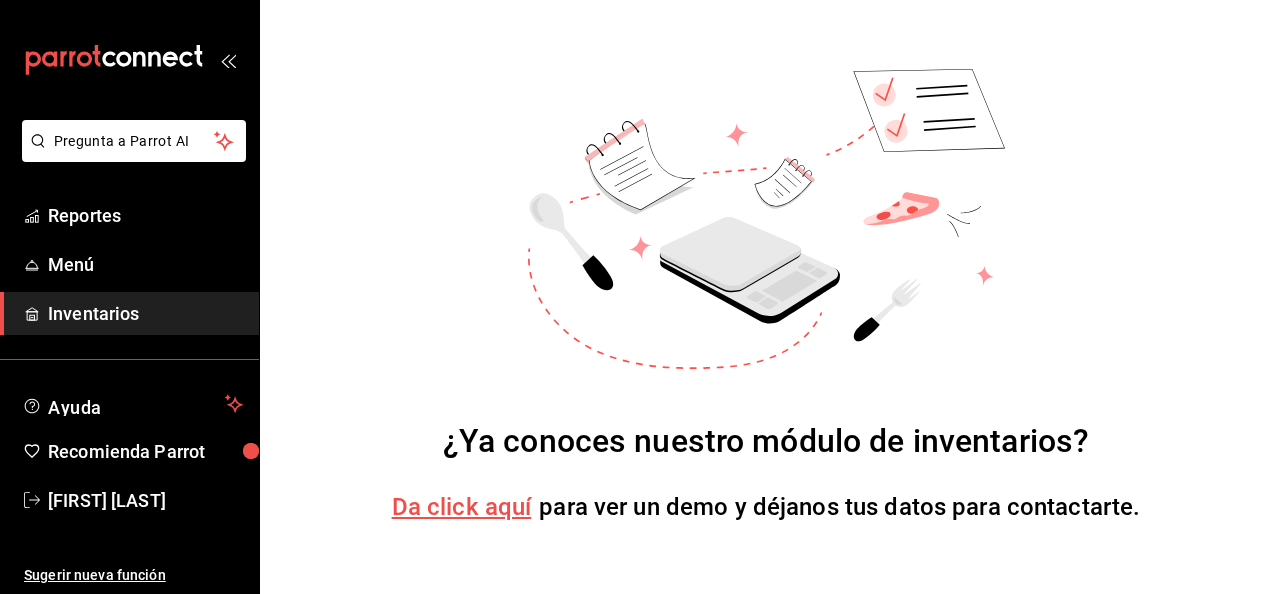click on "Da click aquí" at bounding box center [462, 507] 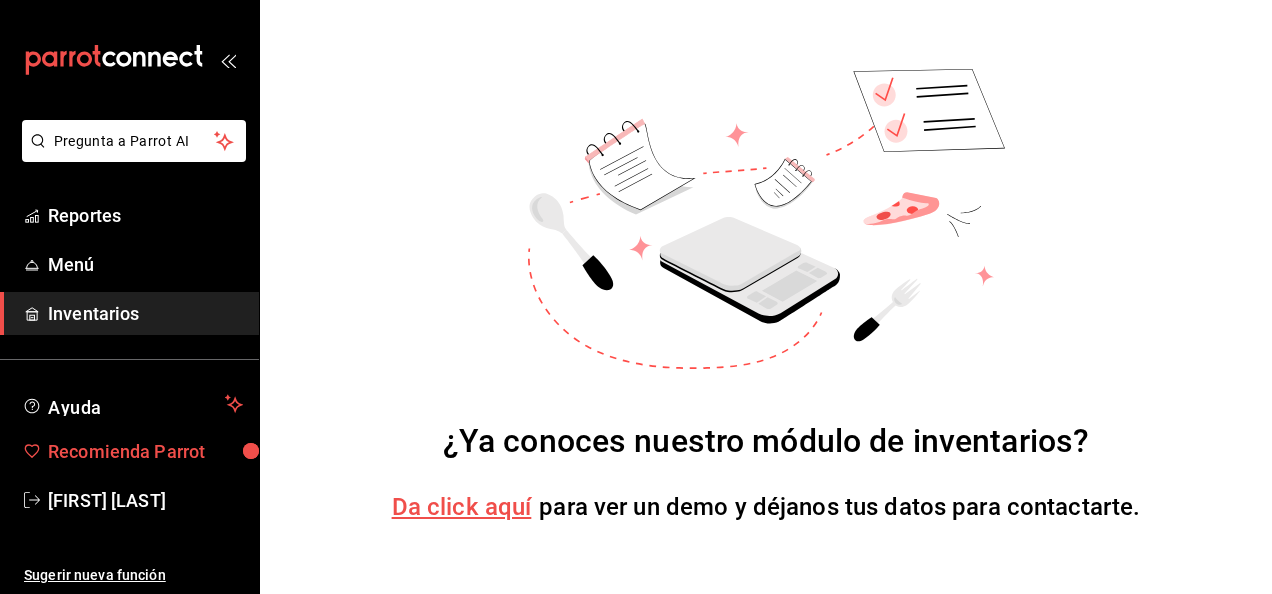 click on "Recomienda Parrot" at bounding box center [145, 451] 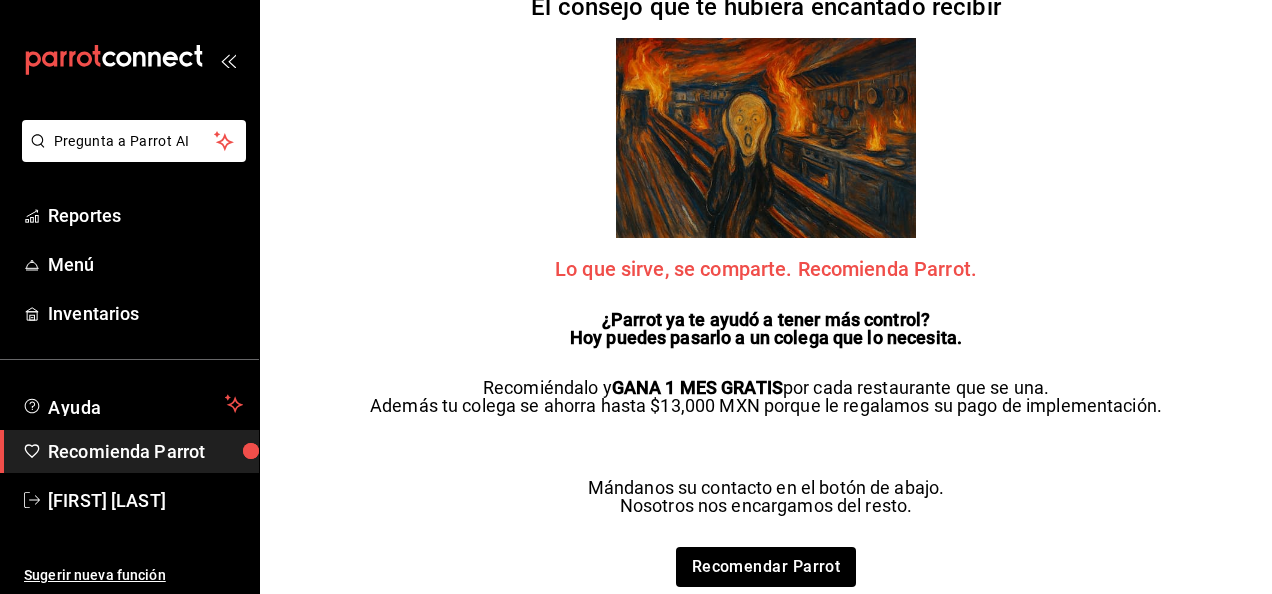 click on "El consejo que te hubiera encantado recibir Lo que sirve, se comparte. Recomienda Parrot. ¿Parrot ya te ayudó a tener más control?  Hoy puedes pasarlo a un colega que lo necesita. Recomiéndalo y  GANA 1 MES GRATIS  por cada restaurante que se una.  Además tu colega se ahorra hasta $13,000 MXN porque le regalamos su pago de implementación. Mándanos su contacto en el botón de abajo.  Nosotros nos encargamos del resto. Recomendar Parrot" at bounding box center [766, 297] 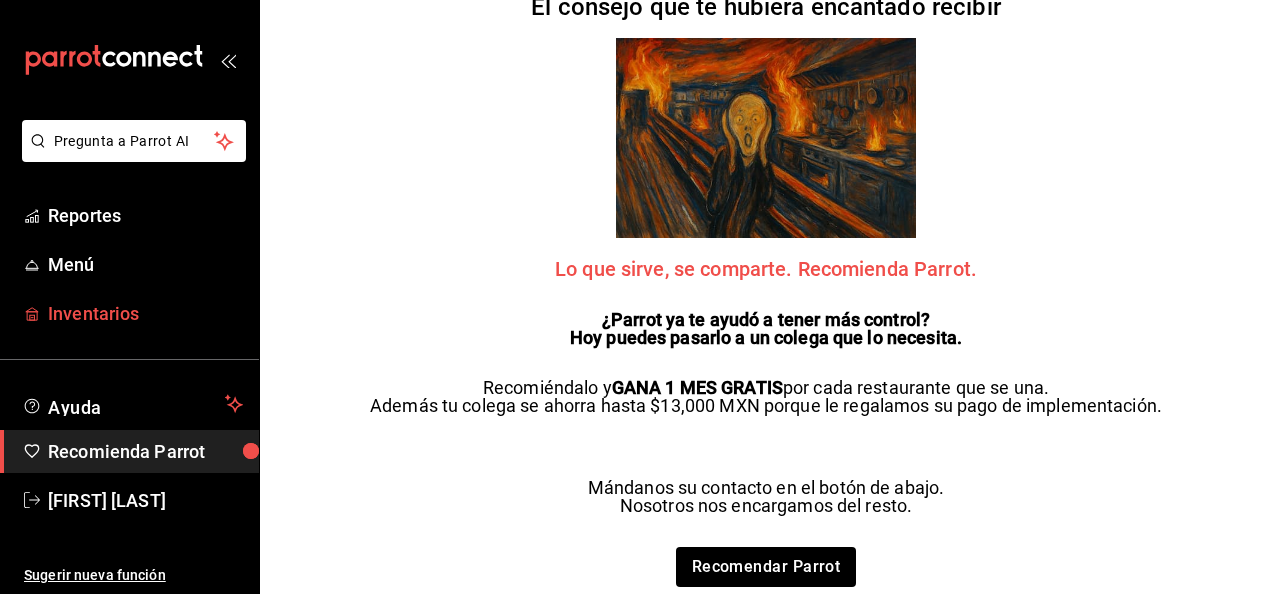 click on "Inventarios" at bounding box center (145, 313) 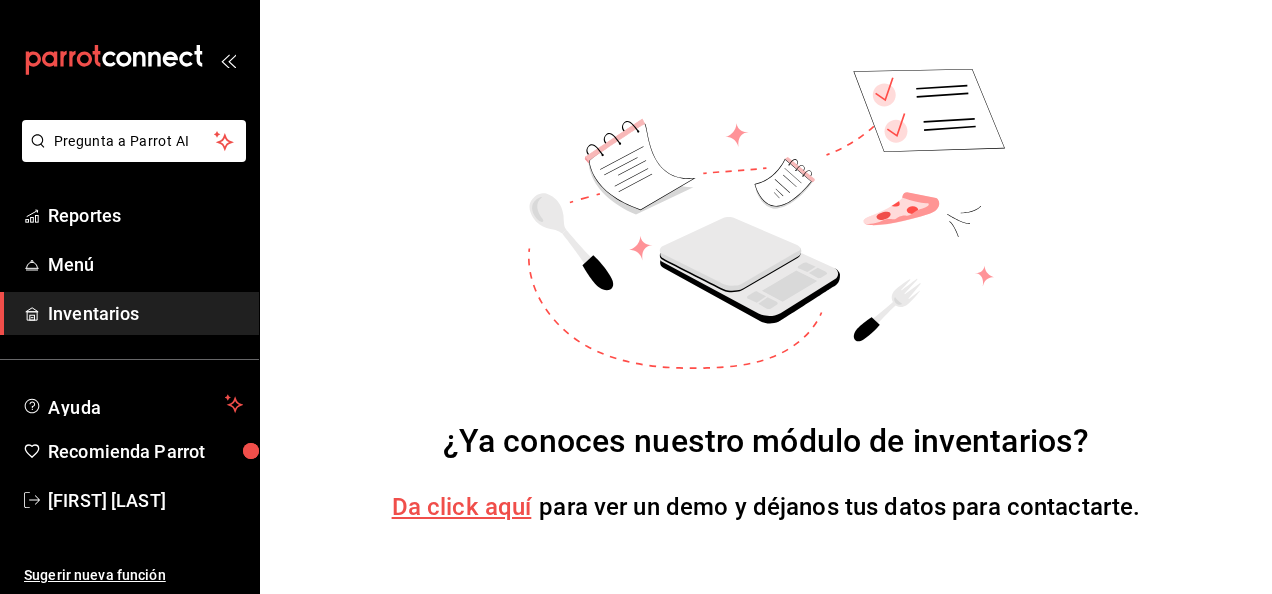 click on "Inventarios" at bounding box center (145, 313) 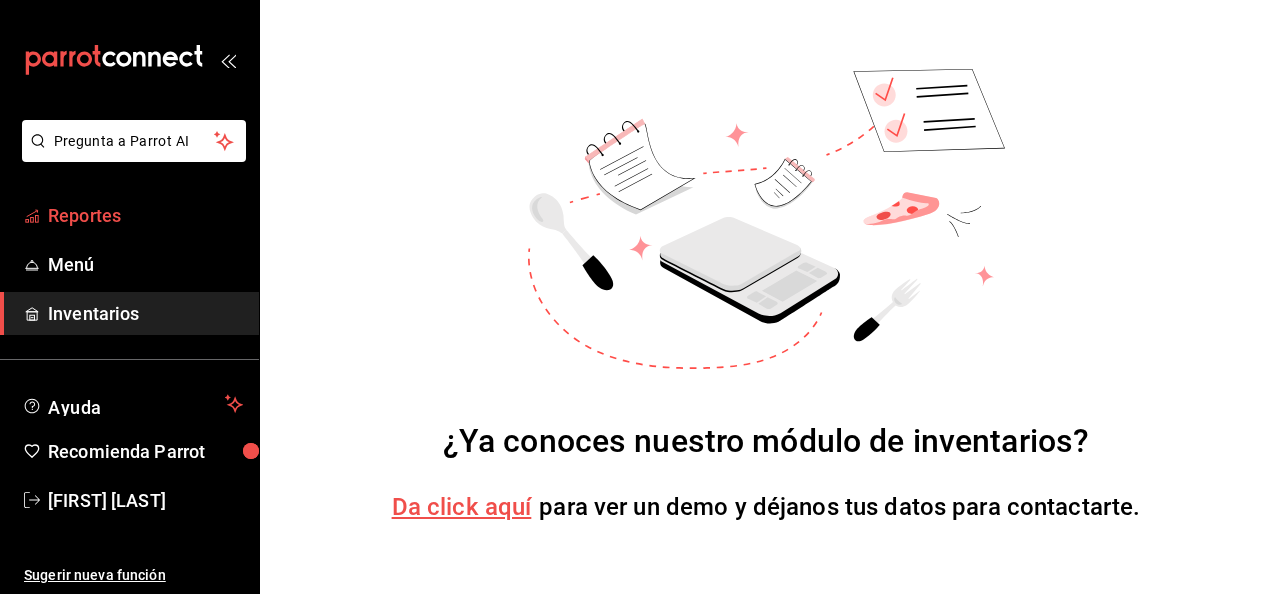 click on "Reportes" at bounding box center [145, 215] 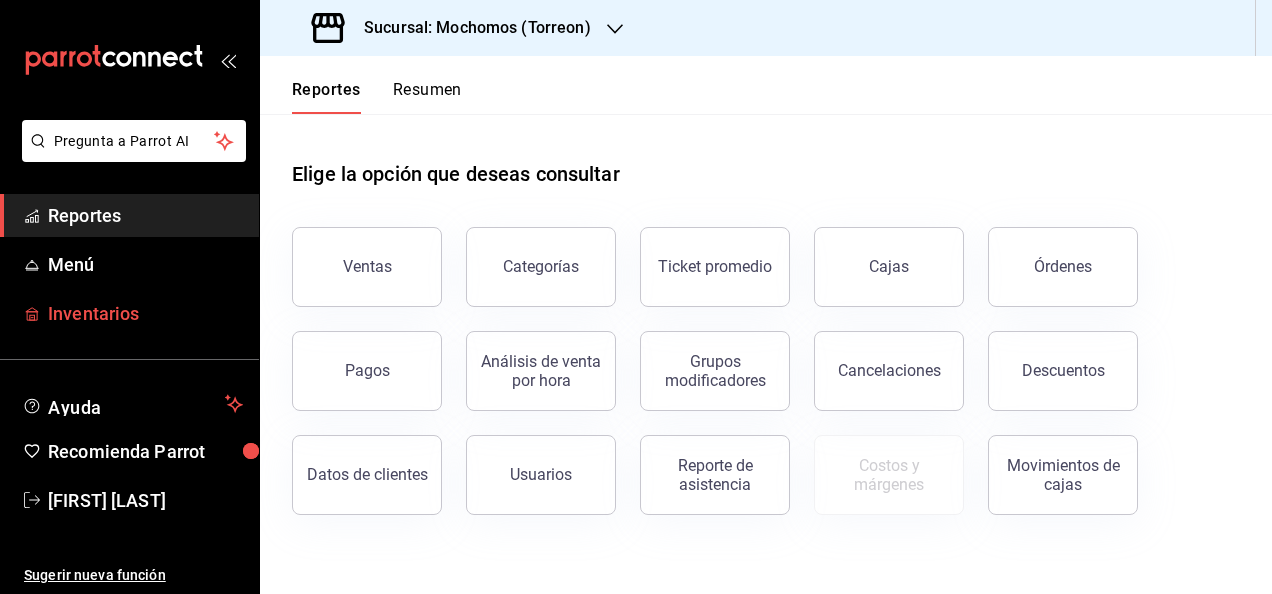 click on "Inventarios" at bounding box center (145, 313) 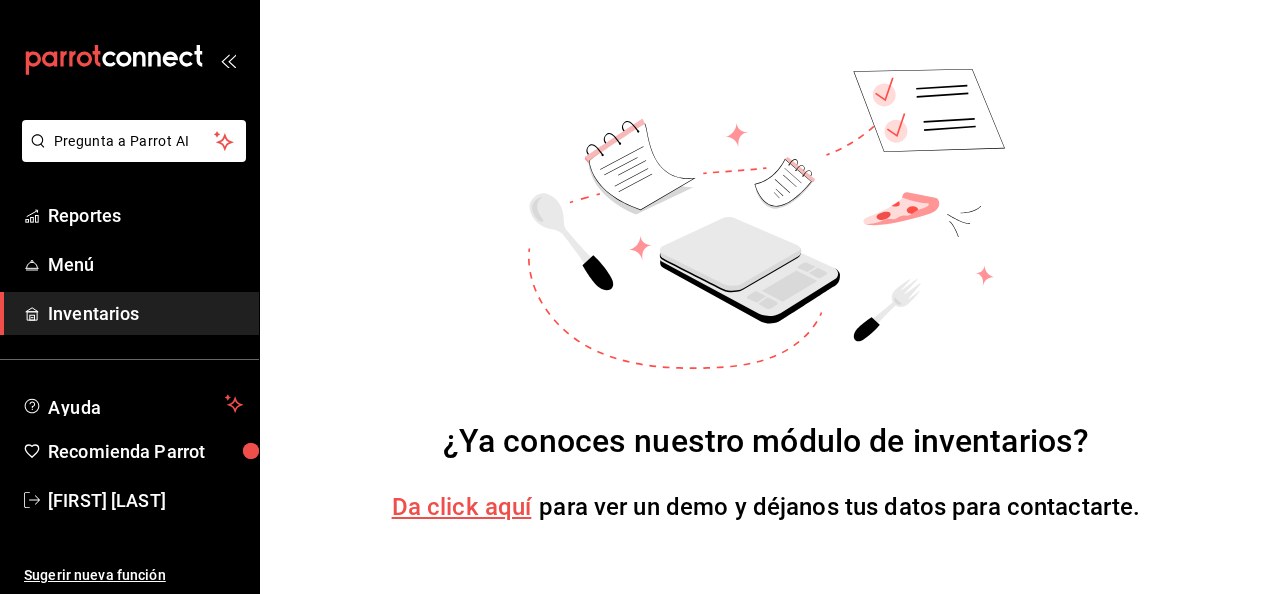 click on "¿Ya conoces nuestro módulo de inventarios? Da click aquí para ver un demo y déjanos tus datos para contactarte." at bounding box center [766, 297] 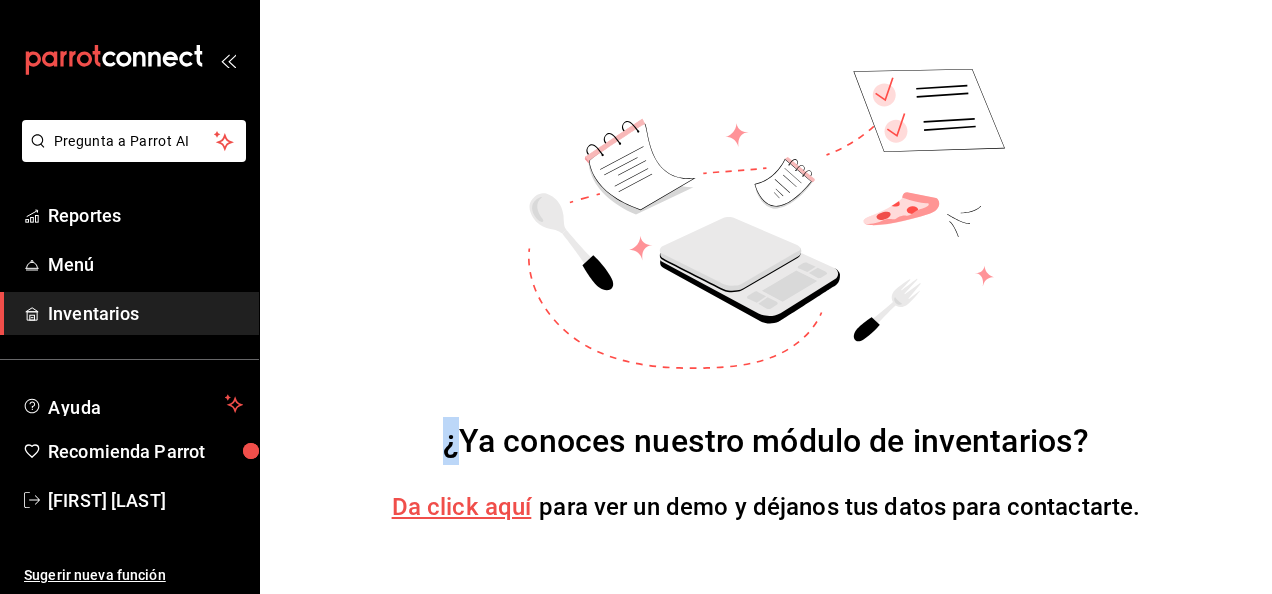 click on "¿Ya conoces nuestro módulo de inventarios? Da click aquí para ver un demo y déjanos tus datos para contactarte." at bounding box center [766, 297] 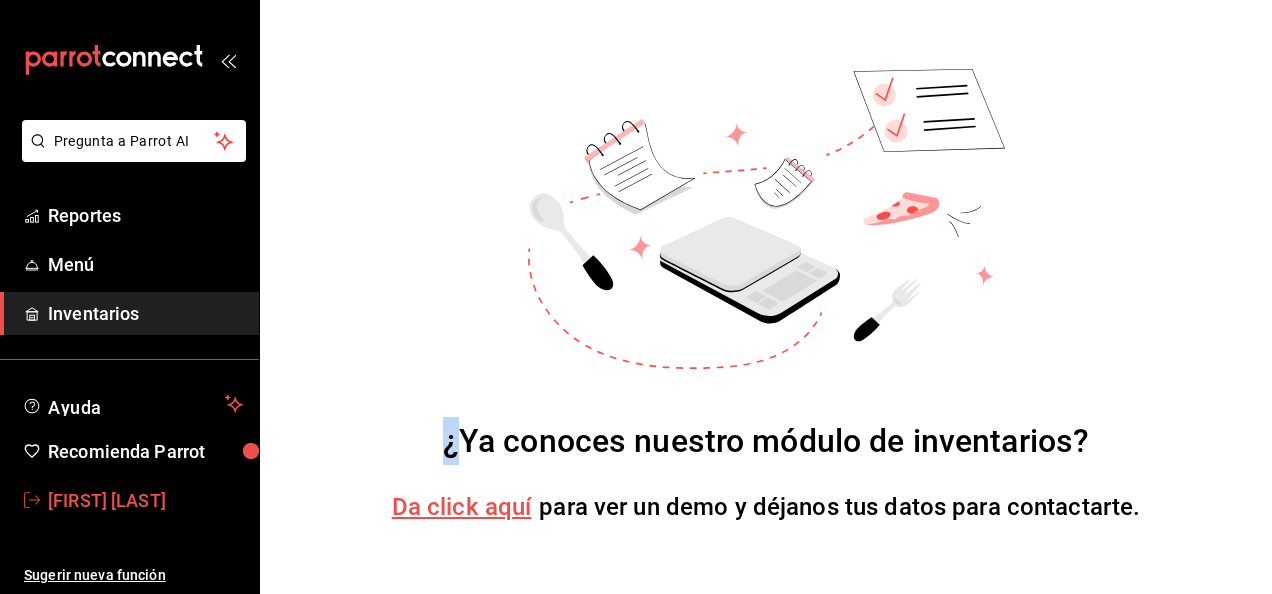click on "[FIRST] [LAST]" at bounding box center [145, 500] 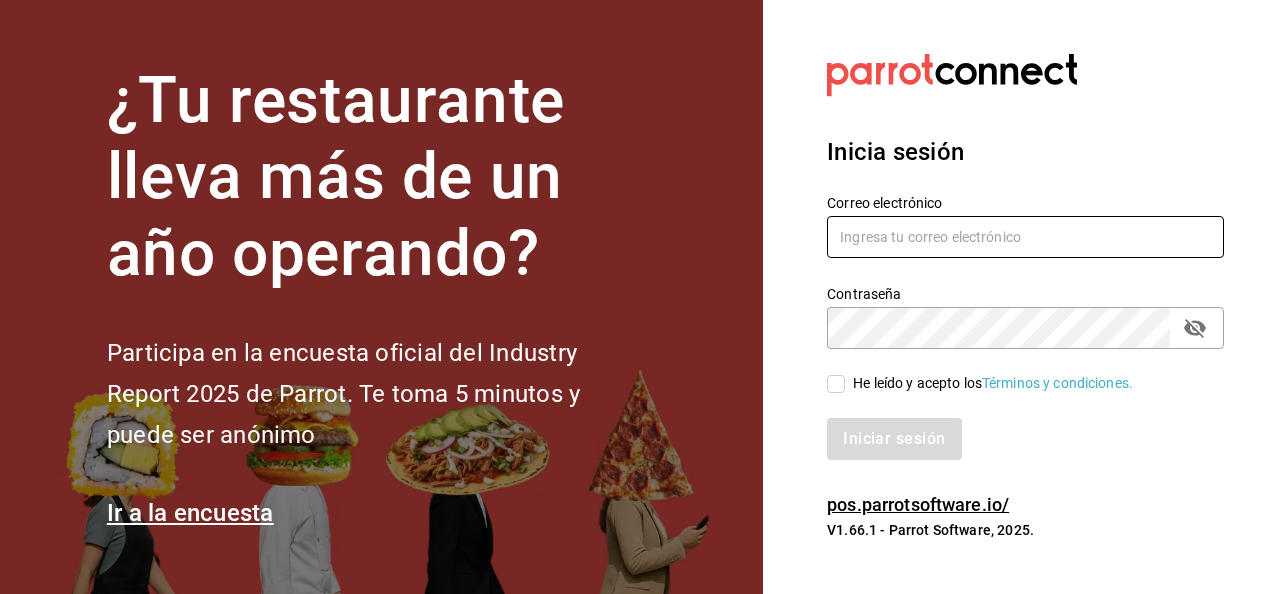 type on "fernando.aguirre@grupocosteno.com" 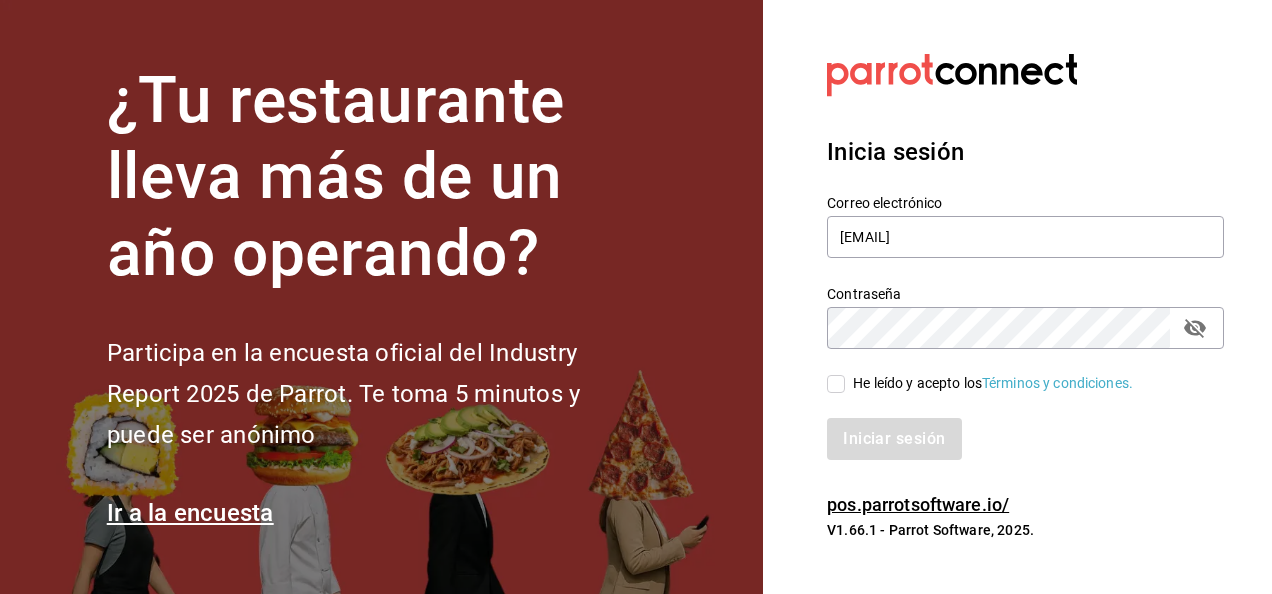 click on "He leído y acepto los  Términos y condiciones." at bounding box center [980, 383] 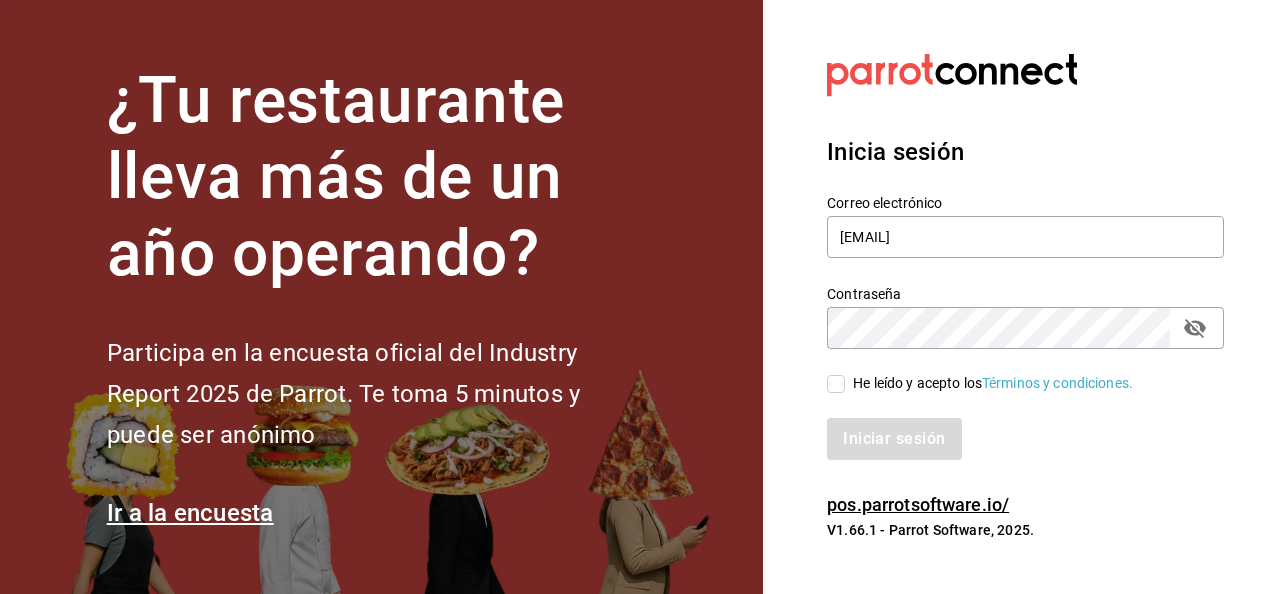 checkbox on "true" 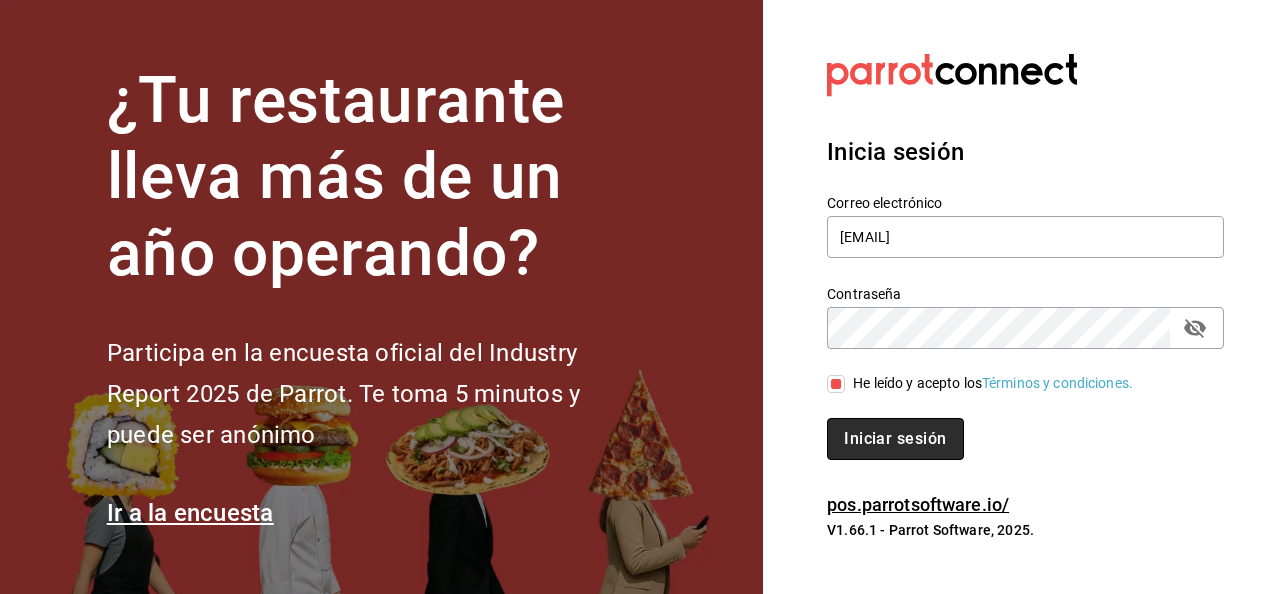 click on "Iniciar sesión" at bounding box center [895, 439] 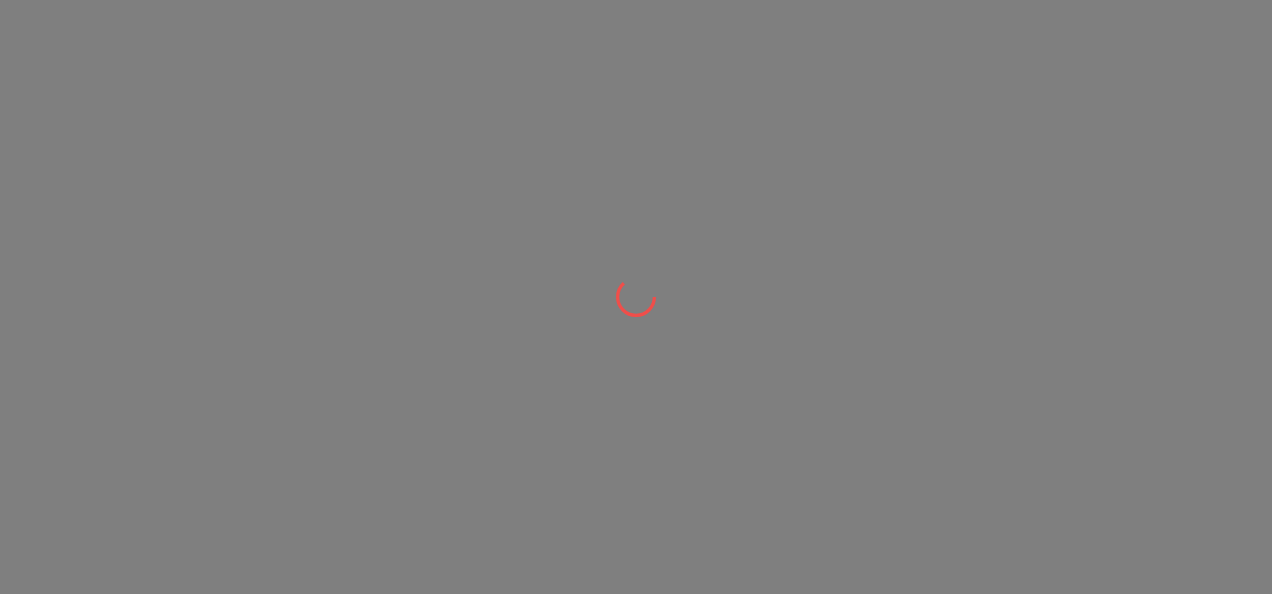scroll, scrollTop: 0, scrollLeft: 0, axis: both 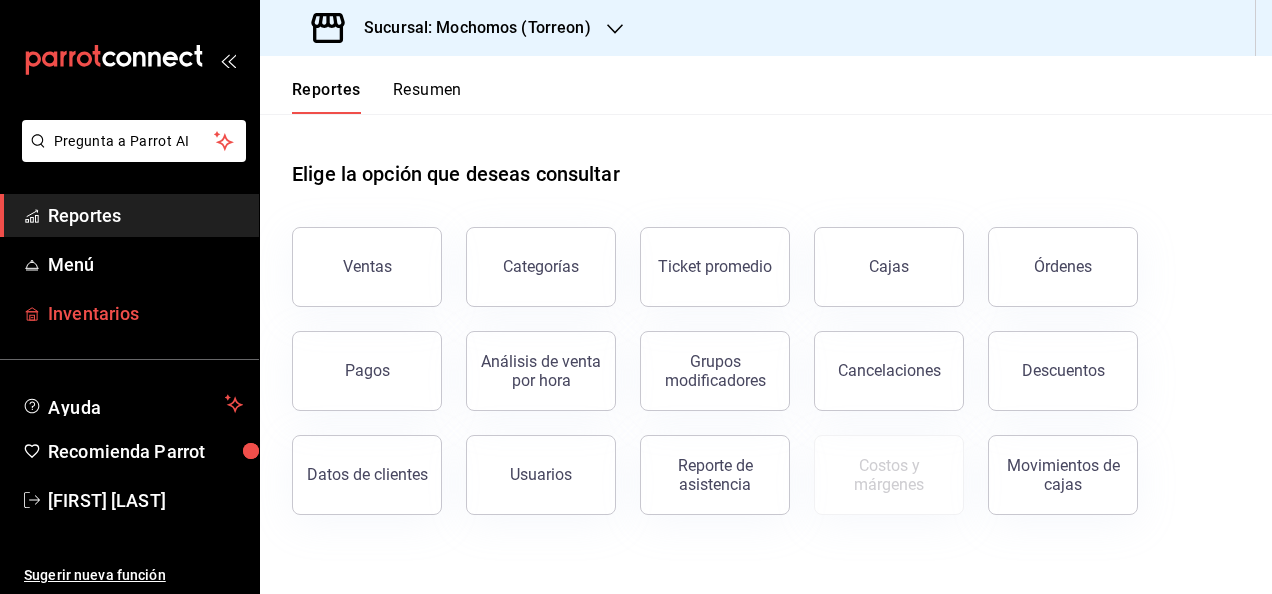 click on "Inventarios" at bounding box center [145, 313] 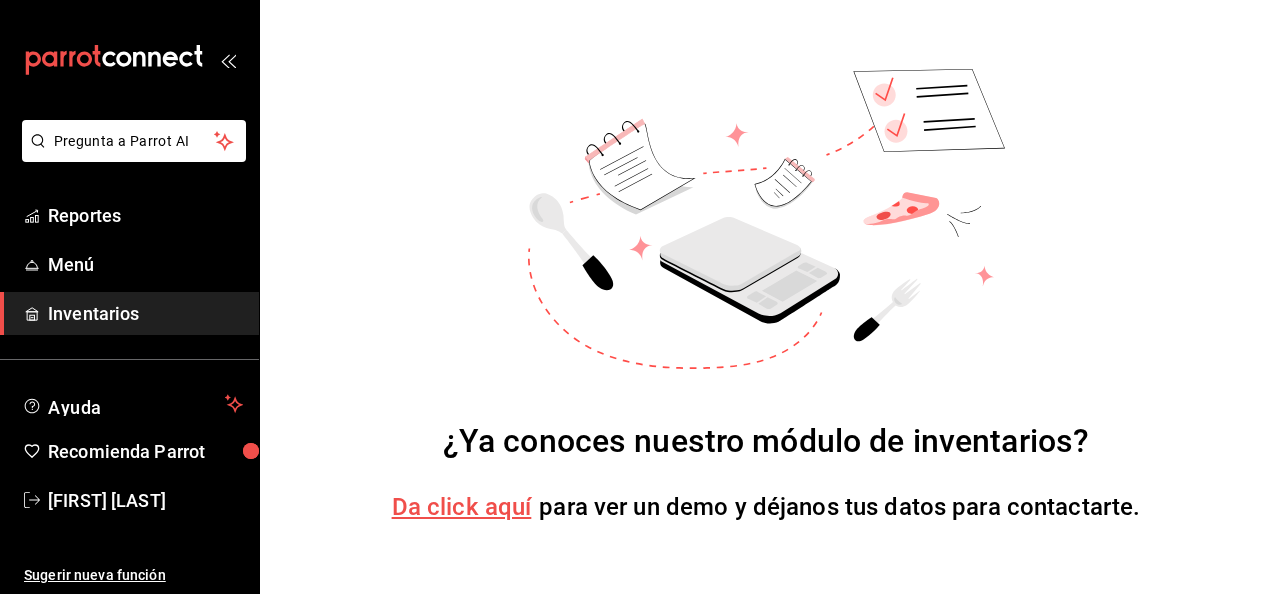 click on "¿Ya conoces nuestro módulo de inventarios? Da click aquí para ver un demo y déjanos tus datos para contactarte." at bounding box center (766, 297) 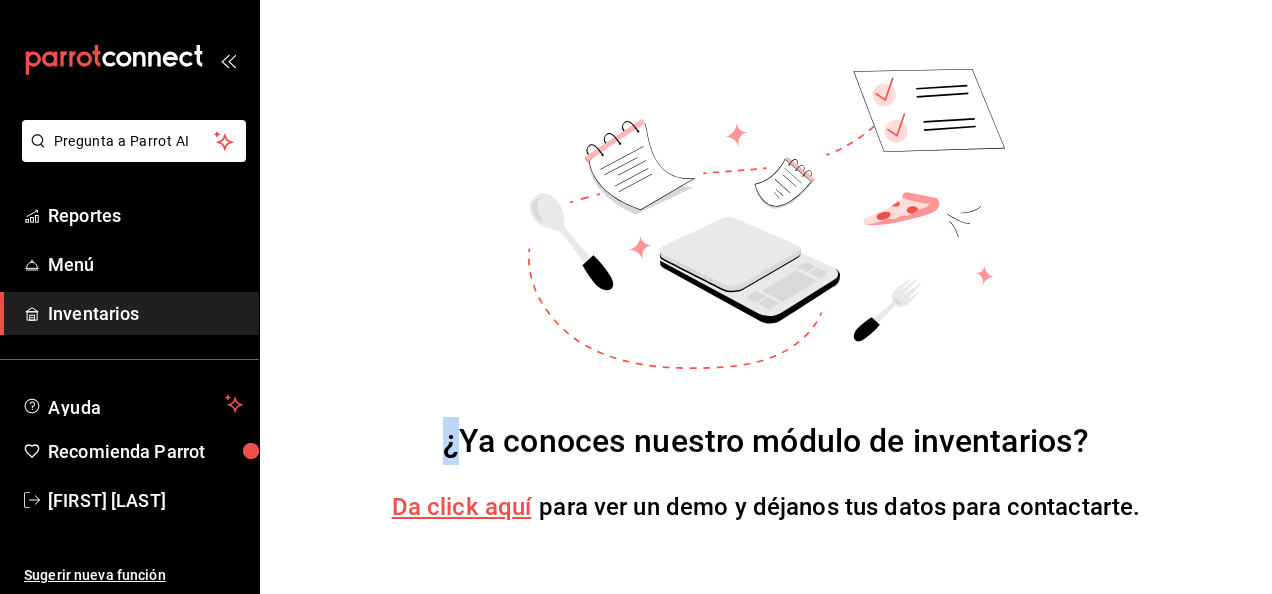 click on "¿Ya conoces nuestro módulo de inventarios? Da click aquí para ver un demo y déjanos tus datos para contactarte." at bounding box center (766, 297) 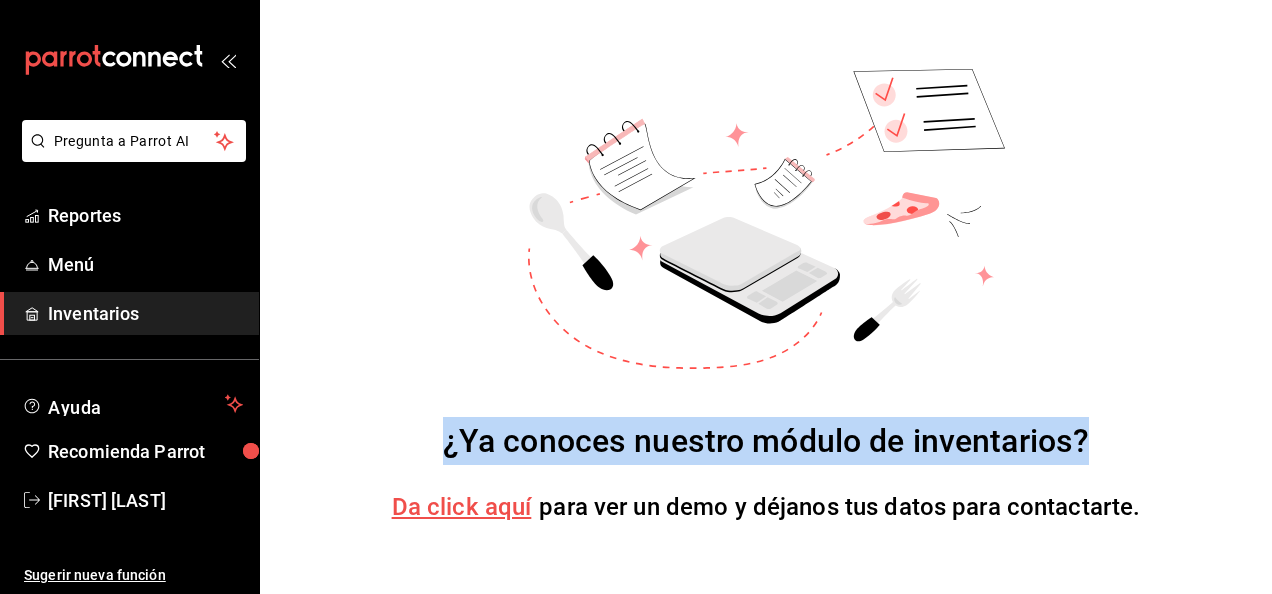click on "¿Ya conoces nuestro módulo de inventarios? Da click aquí para ver un demo y déjanos tus datos para contactarte." at bounding box center (766, 297) 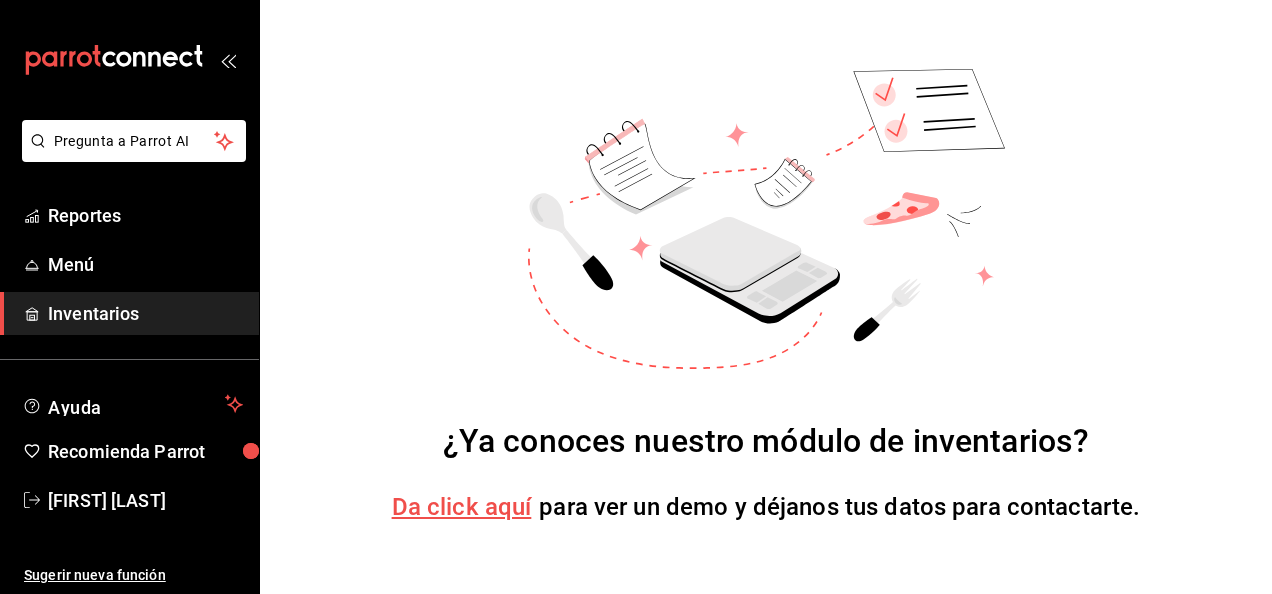 drag, startPoint x: 1198, startPoint y: 0, endPoint x: 1254, endPoint y: 24, distance: 60.926186 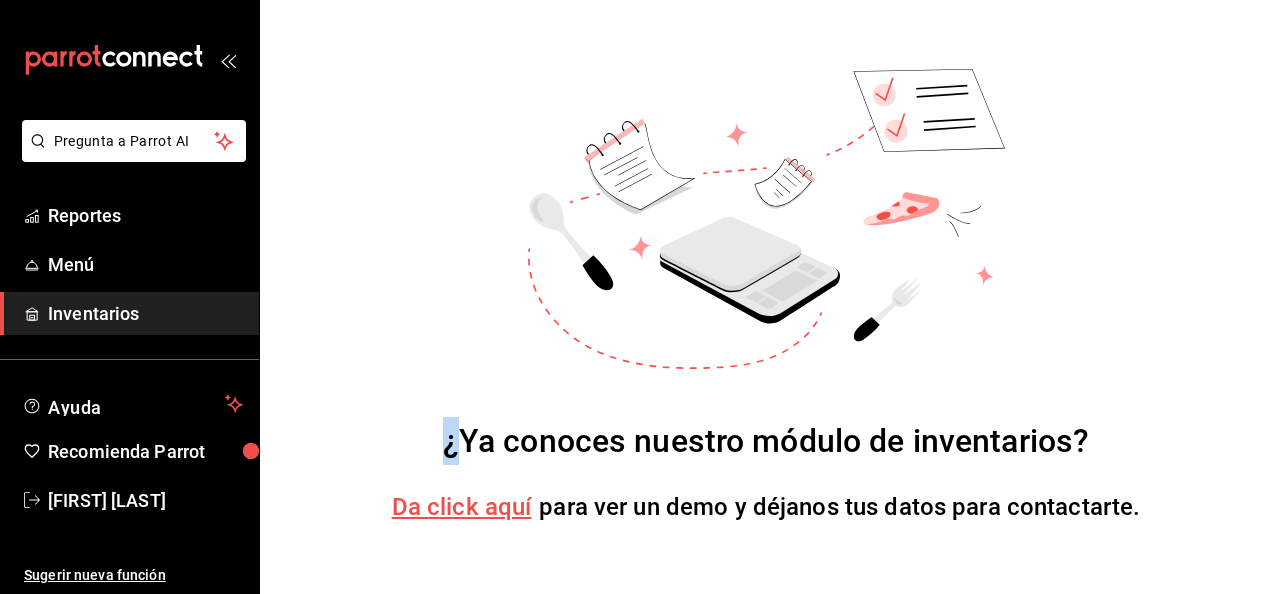 click on "¿Ya conoces nuestro módulo de inventarios? Da click aquí para ver un demo y déjanos tus datos para contactarte." at bounding box center [766, 297] 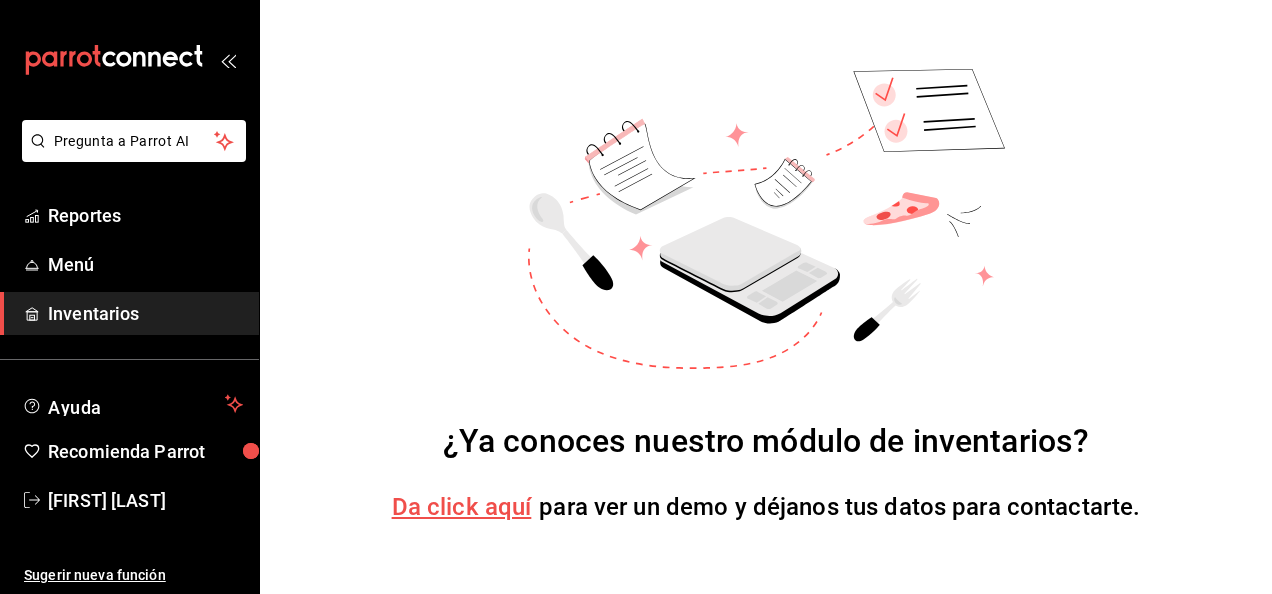 drag, startPoint x: 1254, startPoint y: 24, endPoint x: 497, endPoint y: 332, distance: 817.25946 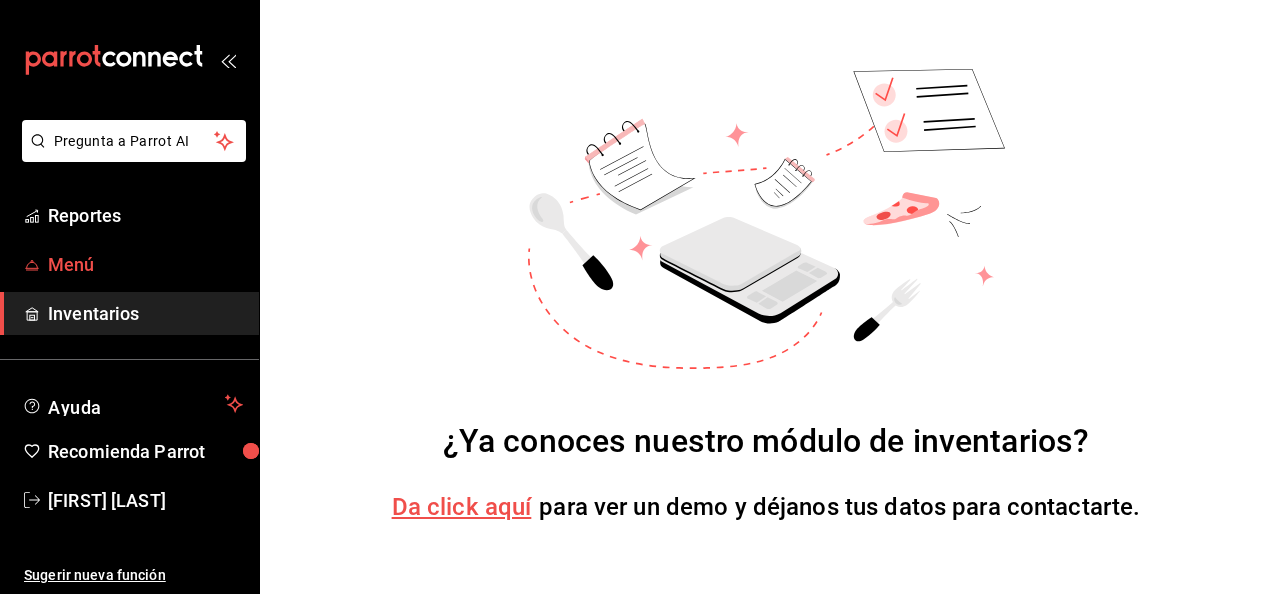 click on "Menú" at bounding box center (129, 264) 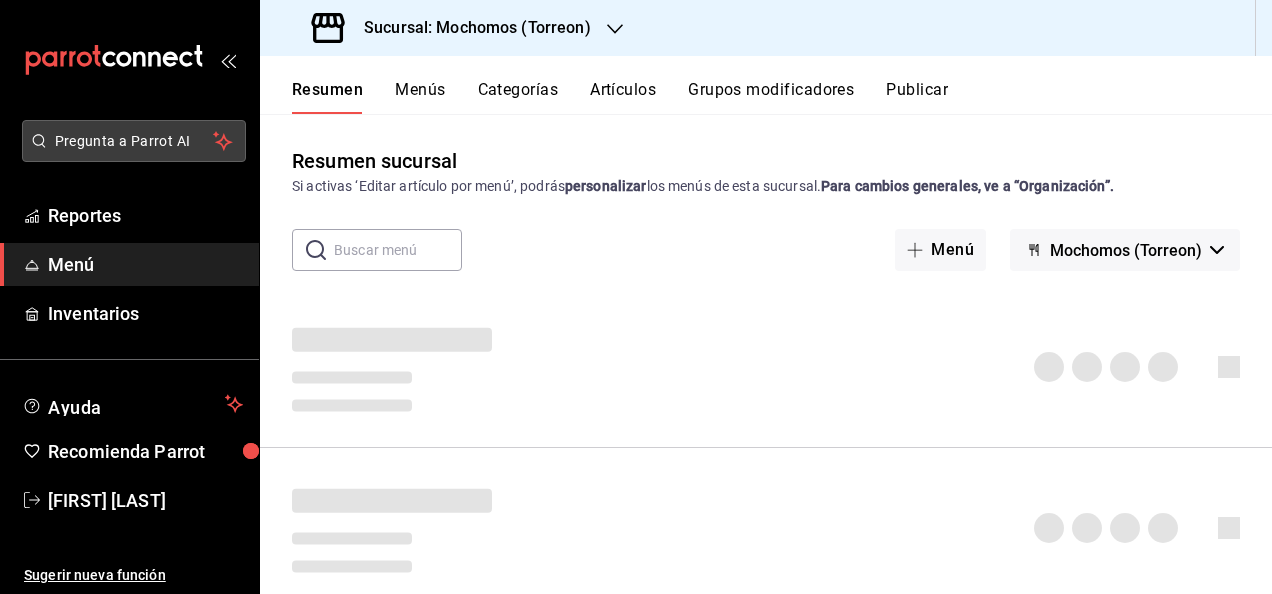 click on "Pregunta a Parrot AI" at bounding box center [134, 141] 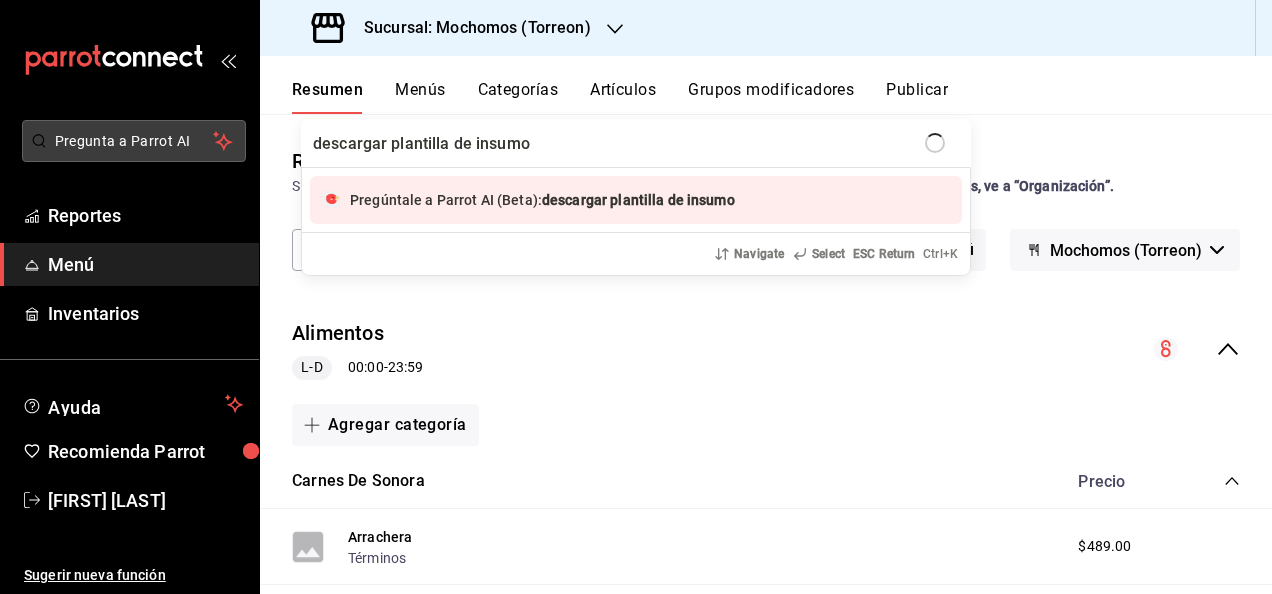 type on "descargar plantilla de insumos" 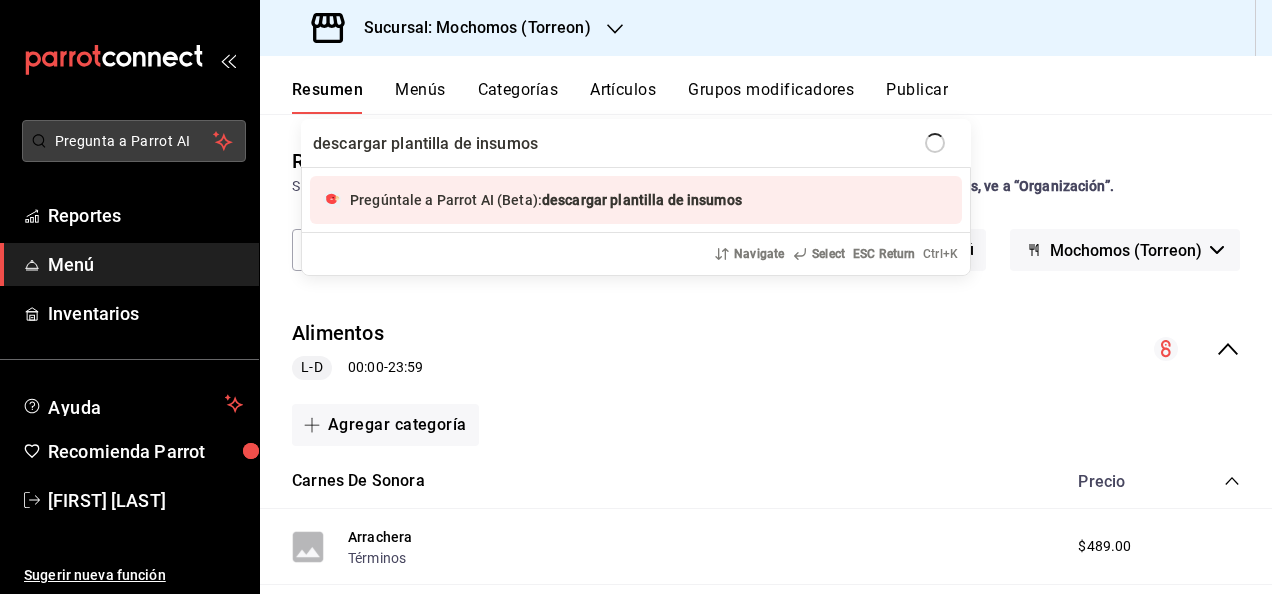 type 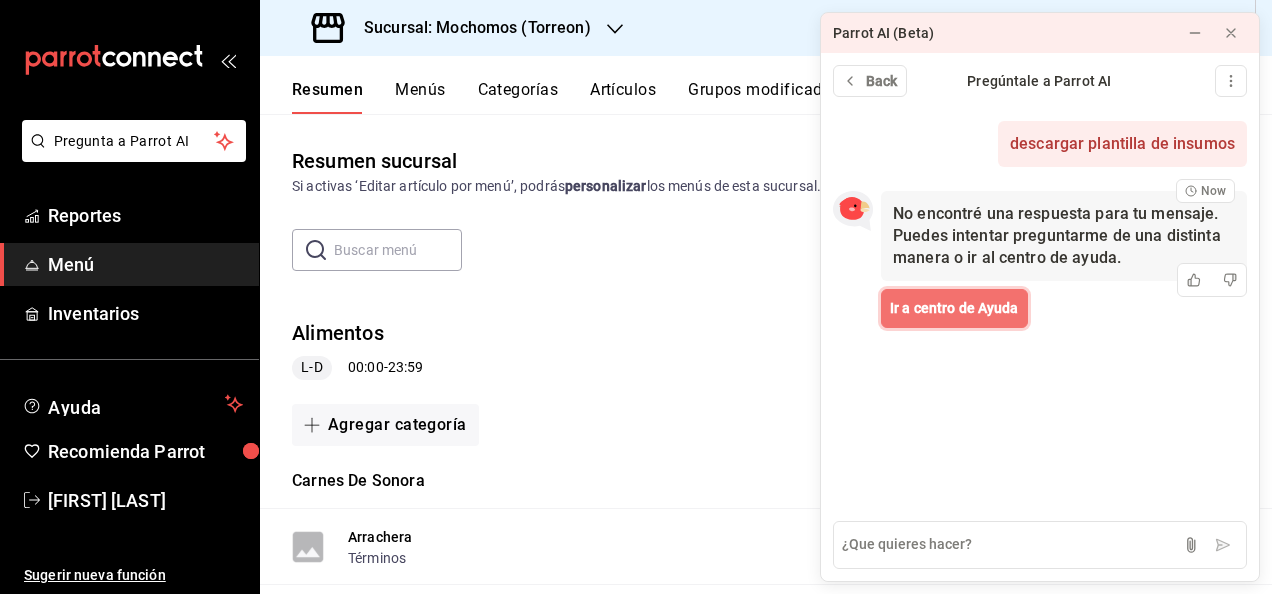 click on "Ir a centro de Ayuda" at bounding box center (954, 308) 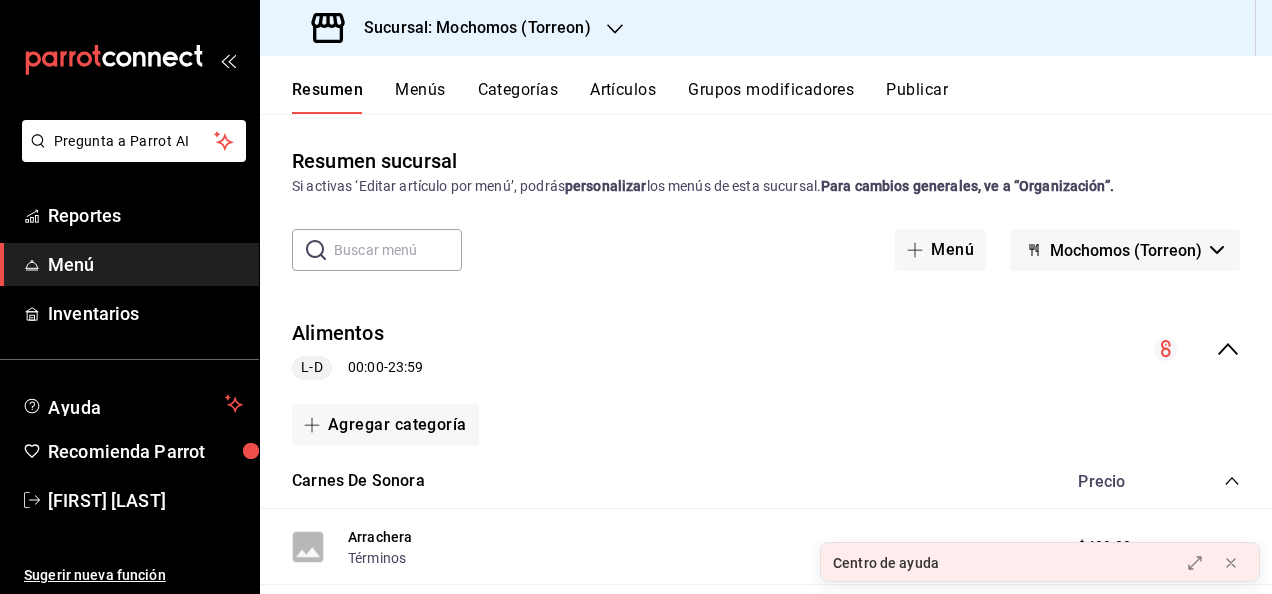 click on "Menús" at bounding box center [420, 97] 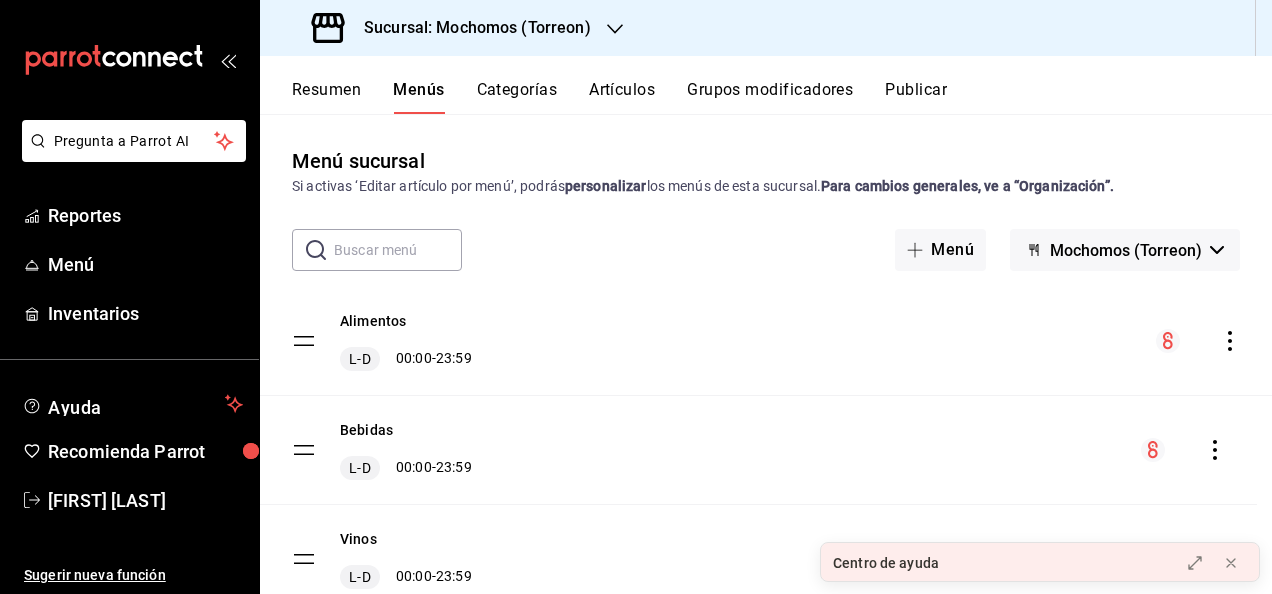 click on "Alimentos L-D 00:00  -  23:59 Bebidas L-D 00:00  -  23:59 Vinos L-D 00:00  -  23:59 Precio Sucursal" at bounding box center (766, 493) 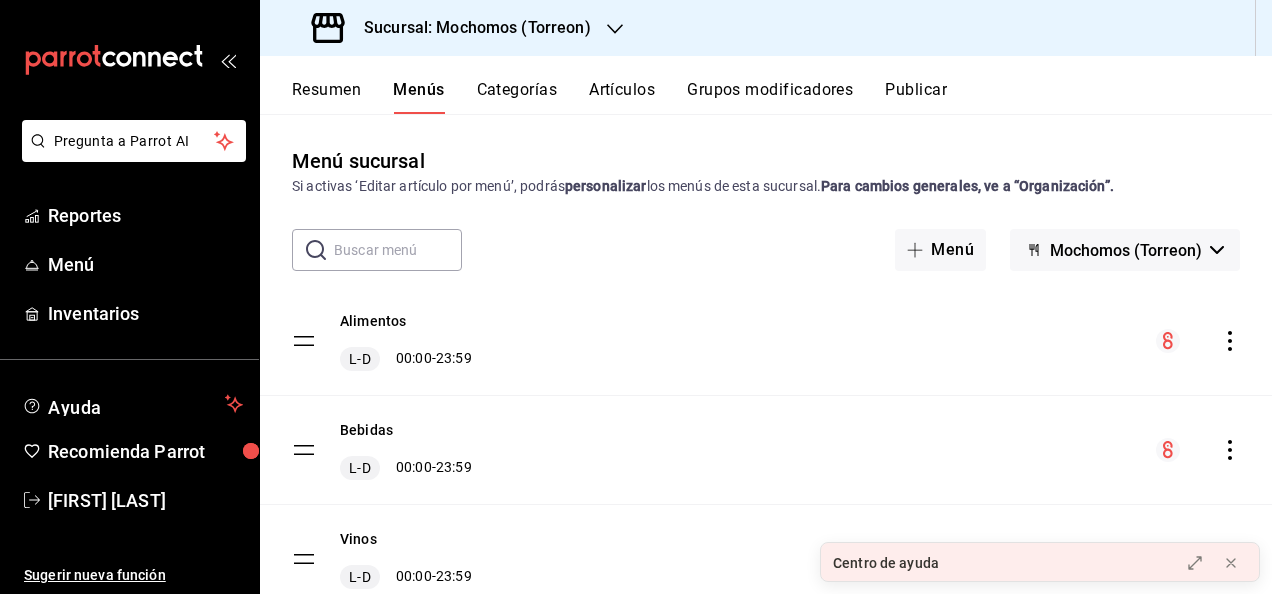 click 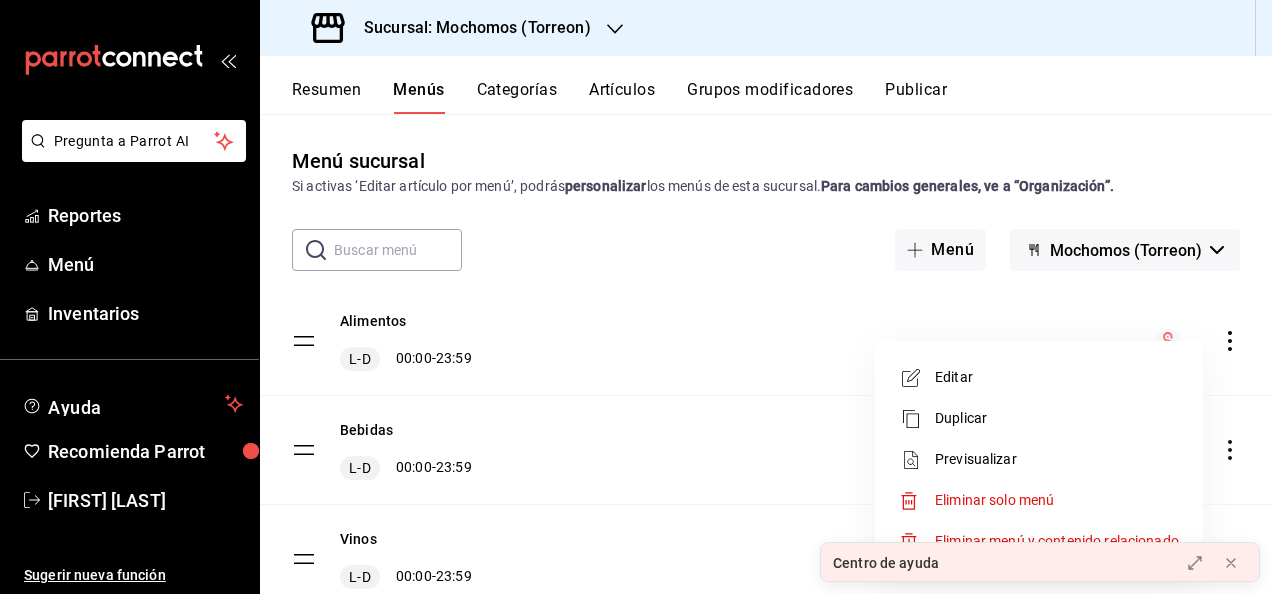 click on "Previsualizar" at bounding box center (1057, 459) 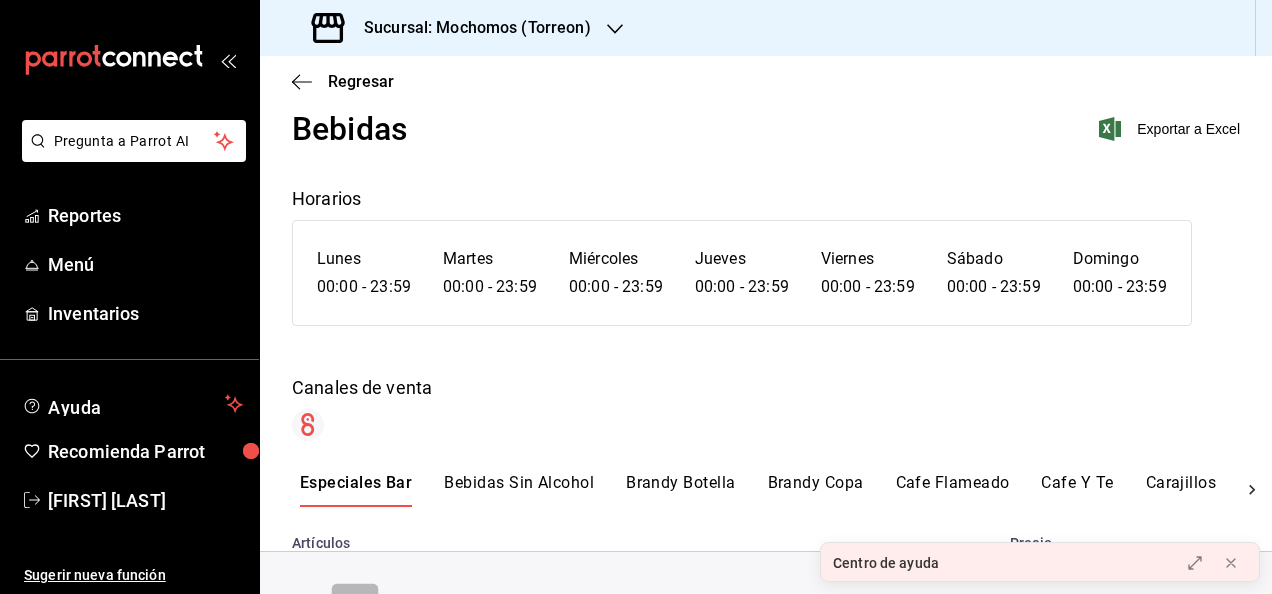 scroll, scrollTop: 0, scrollLeft: 0, axis: both 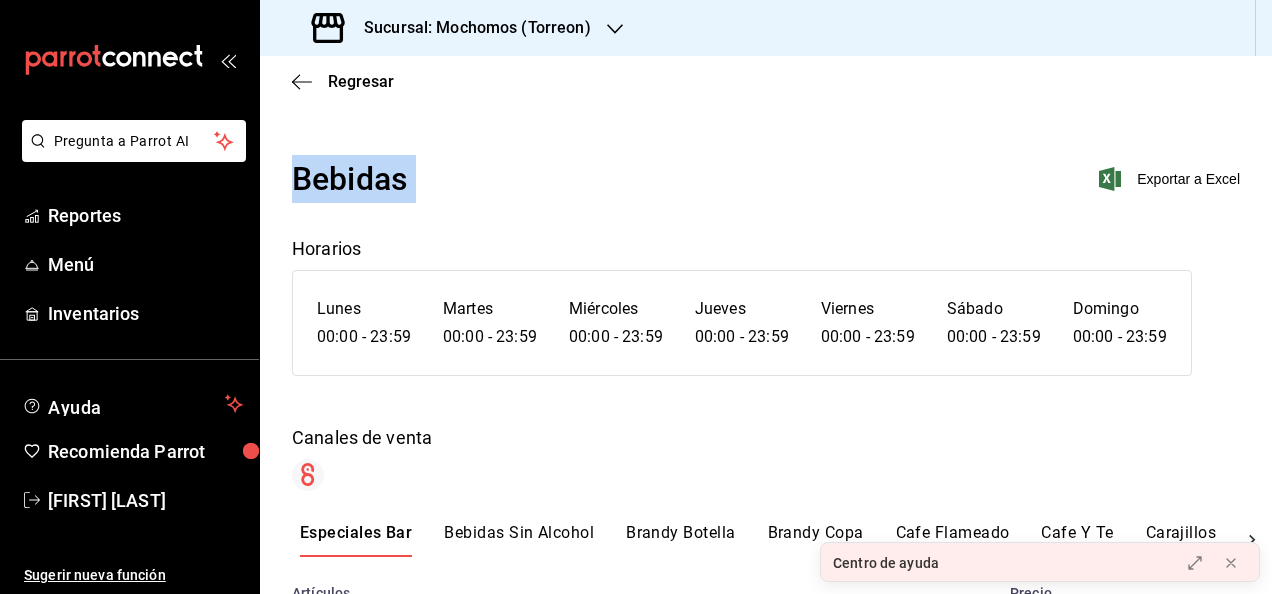 drag, startPoint x: 1254, startPoint y: 180, endPoint x: 1233, endPoint y: 34, distance: 147.50255 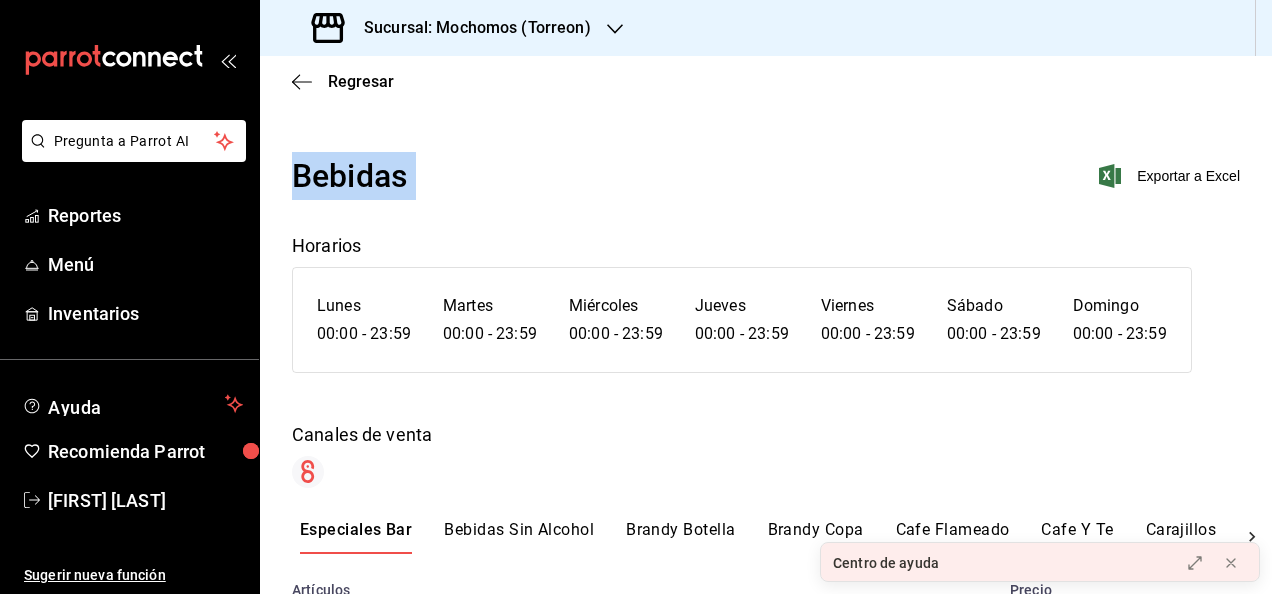 scroll, scrollTop: 0, scrollLeft: 0, axis: both 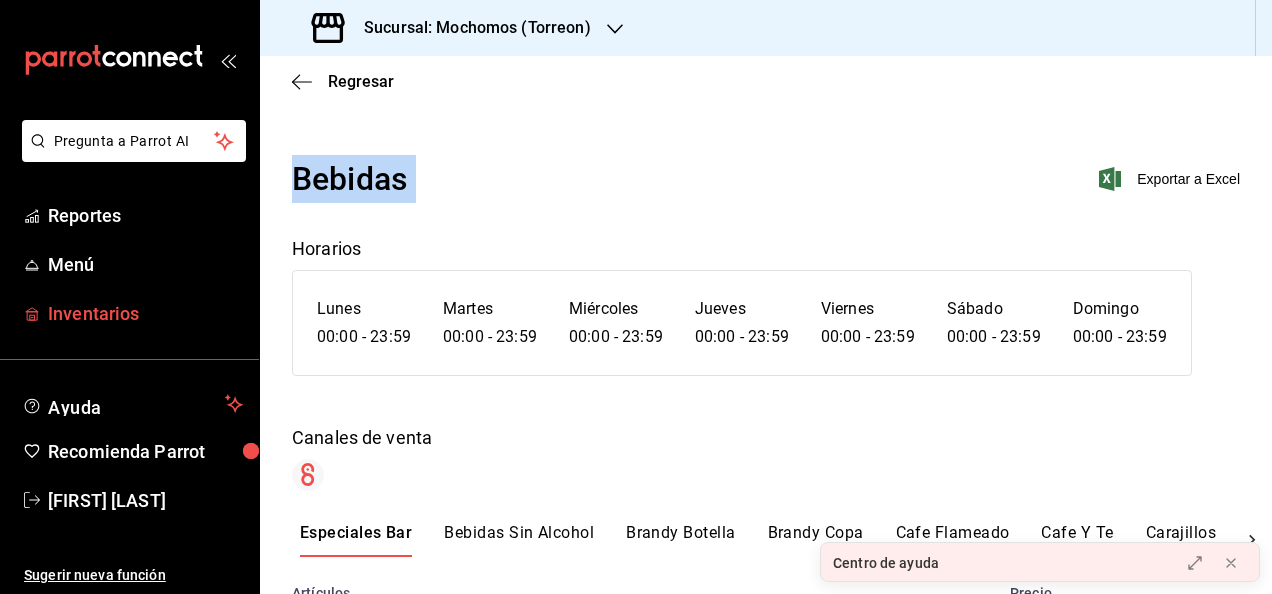 click on "Inventarios" at bounding box center (145, 313) 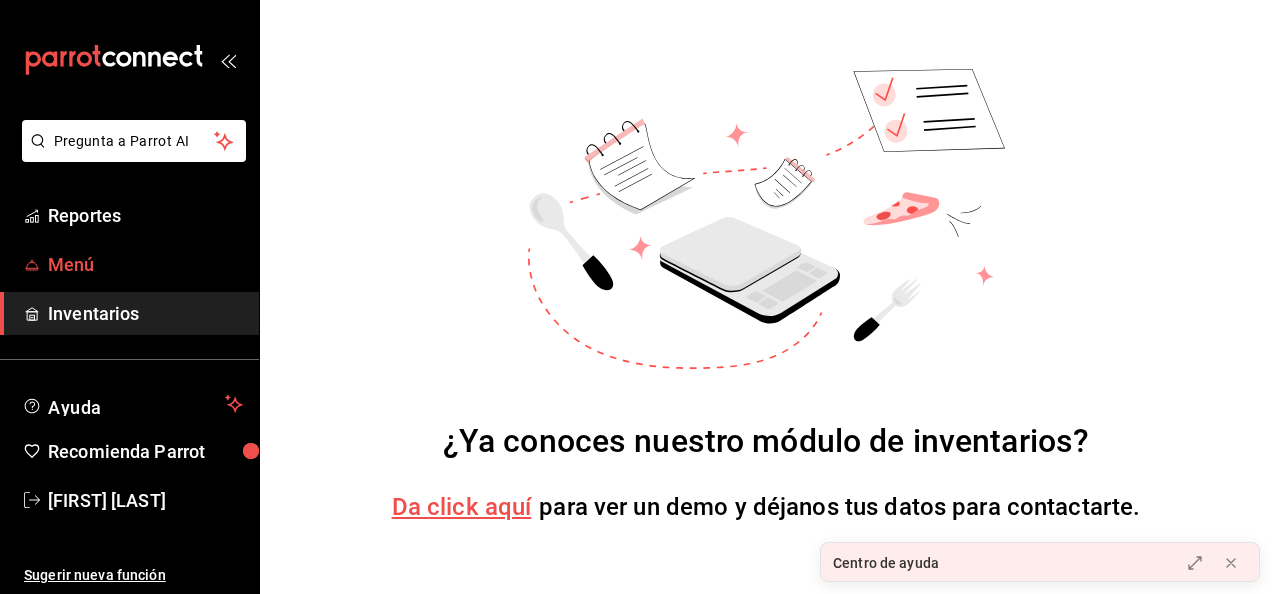 click on "Menú" at bounding box center (129, 264) 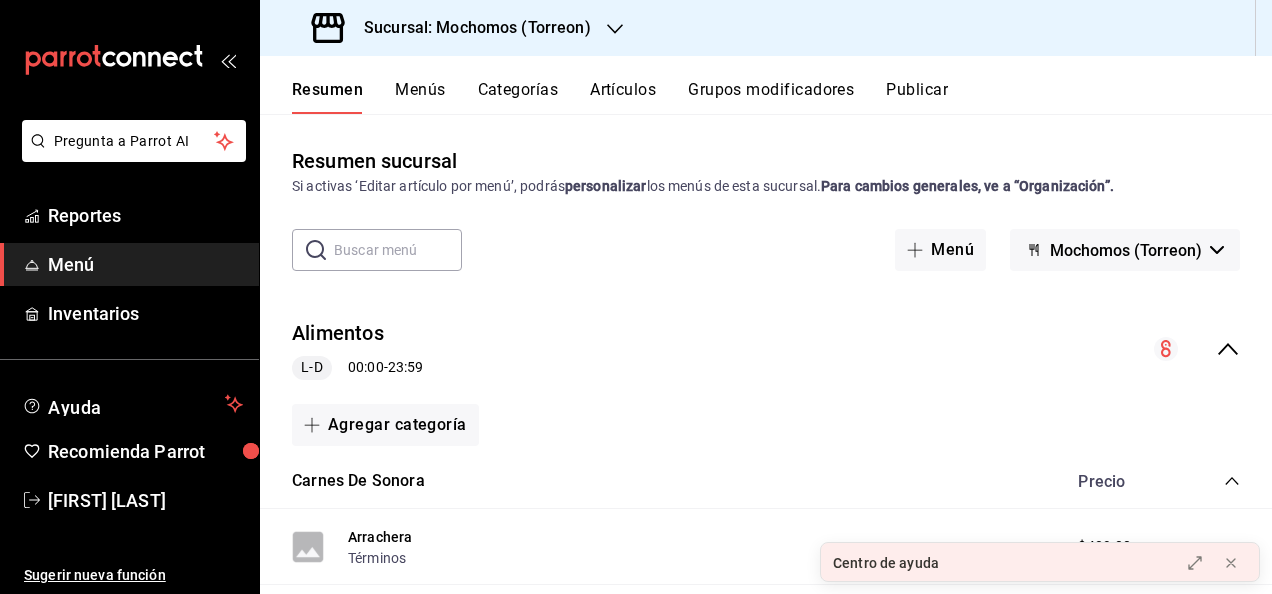 click on "Categorías" at bounding box center [518, 97] 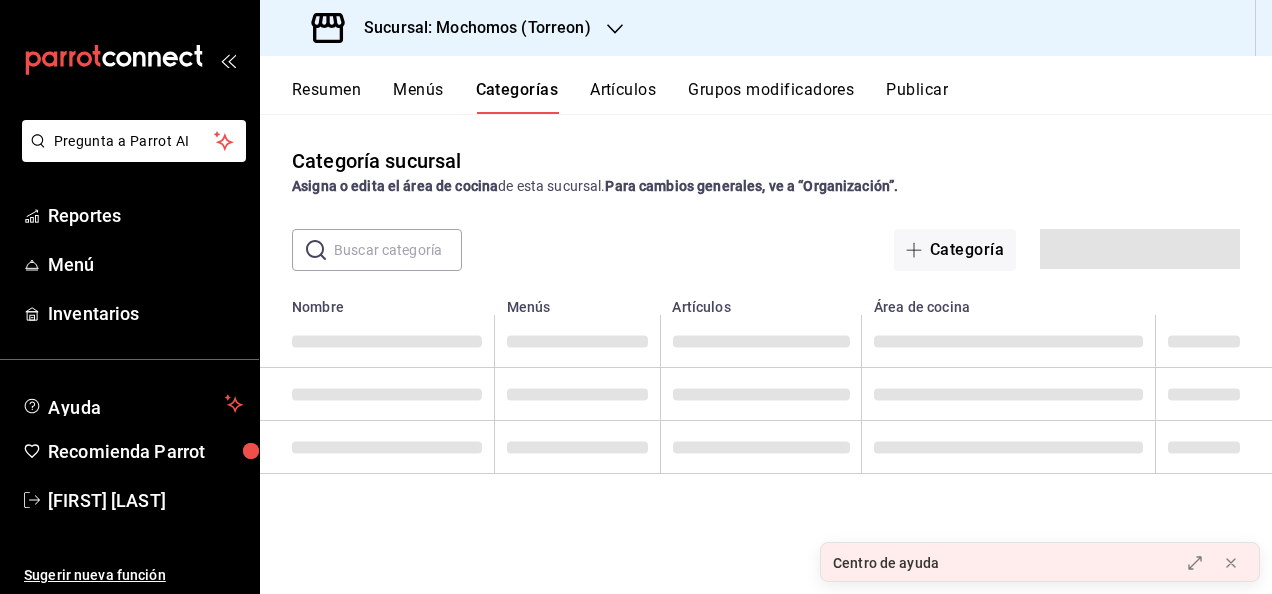 click on "Artículos" at bounding box center (623, 97) 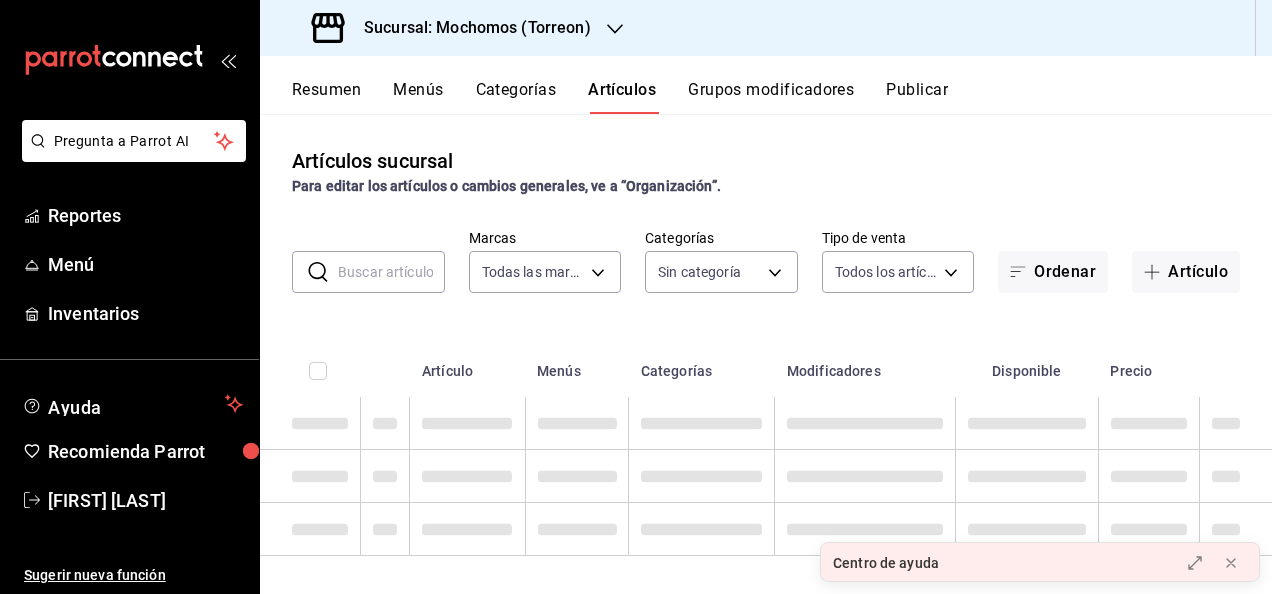 type on "c8544d00-0077-49dd-9e07-f6fffff65e49" 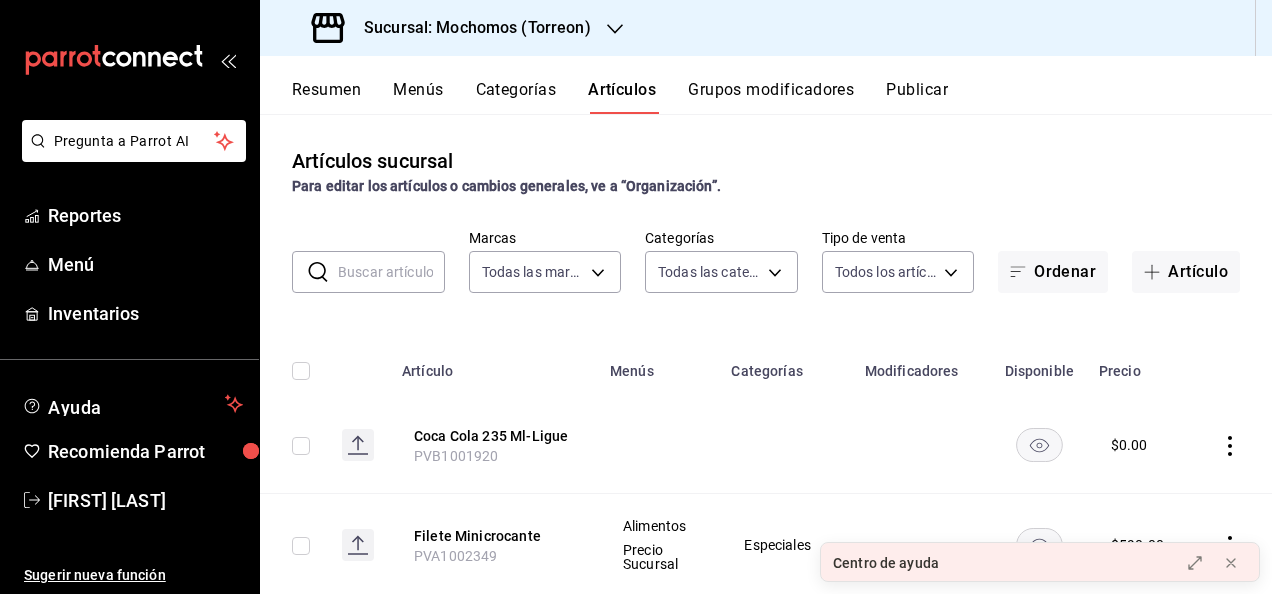 type on "[UUID],[UUID],[UUID],[UUID],[UUID],[UUID],[UUID],[UUID],[UUID],[UUID],[UUID],[UUID],[UUID],[UUID],[UUID],[UUID],[UUID],[UUID],[UUID],[UUID],[UUID],[UUID],[UUID],[UUID],[UUID],[UUID],[UUID]" 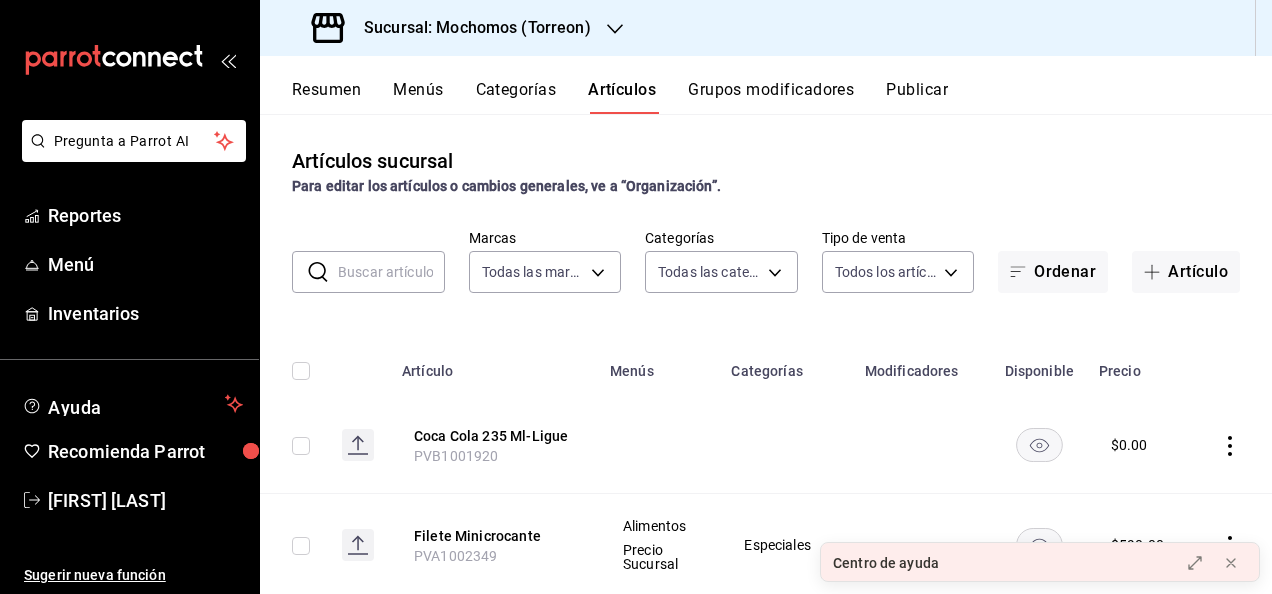click on "Menús" at bounding box center (418, 97) 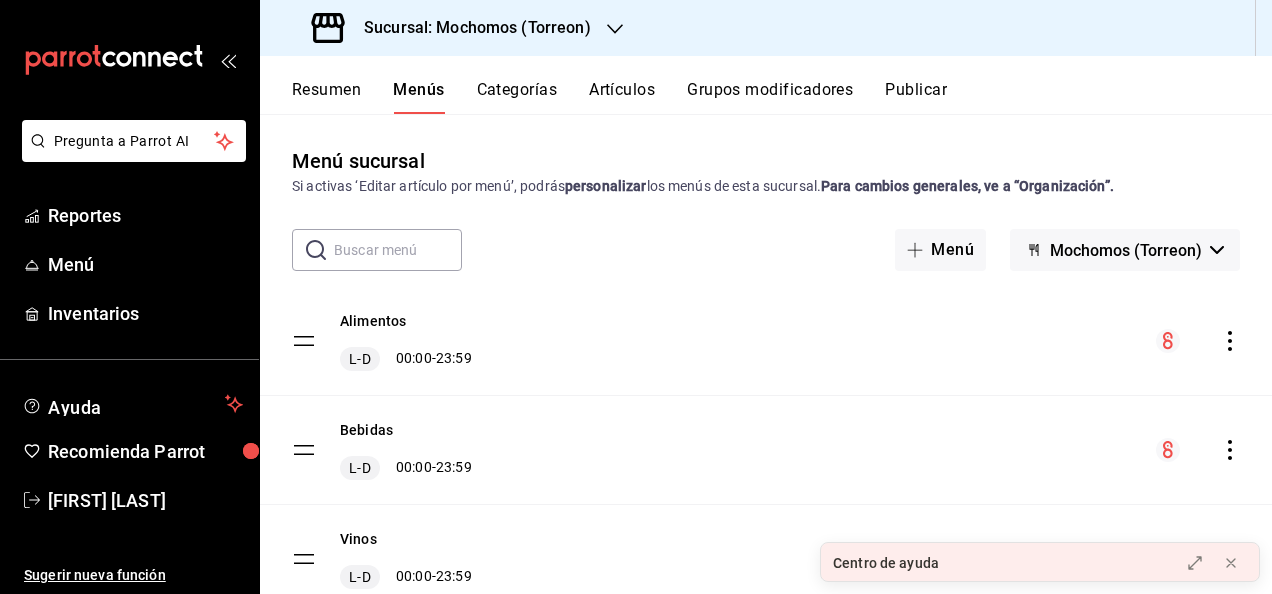 click on "Mochomos (Torreon)" at bounding box center [1125, 250] 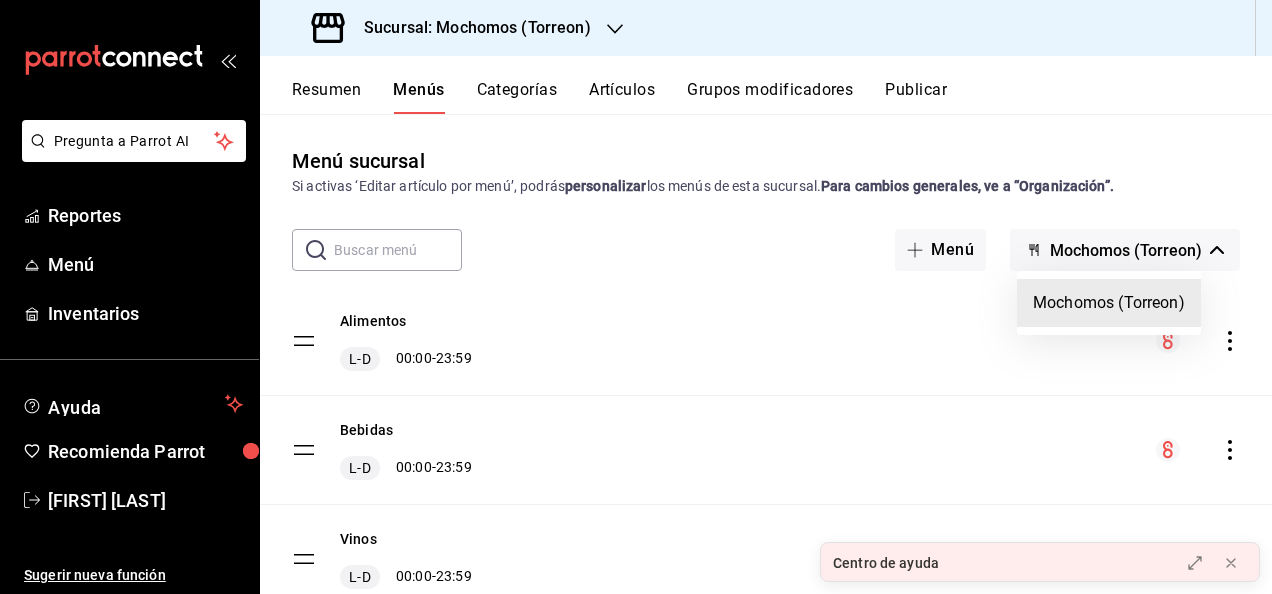 click at bounding box center [636, 297] 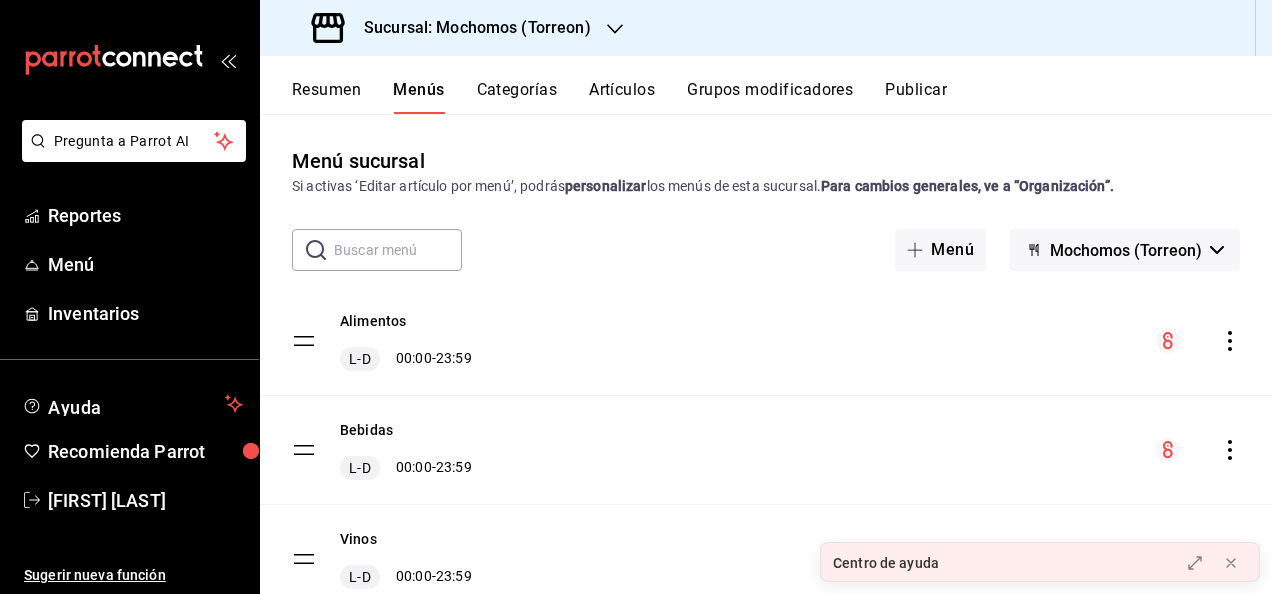 click on "Resumen" at bounding box center [326, 97] 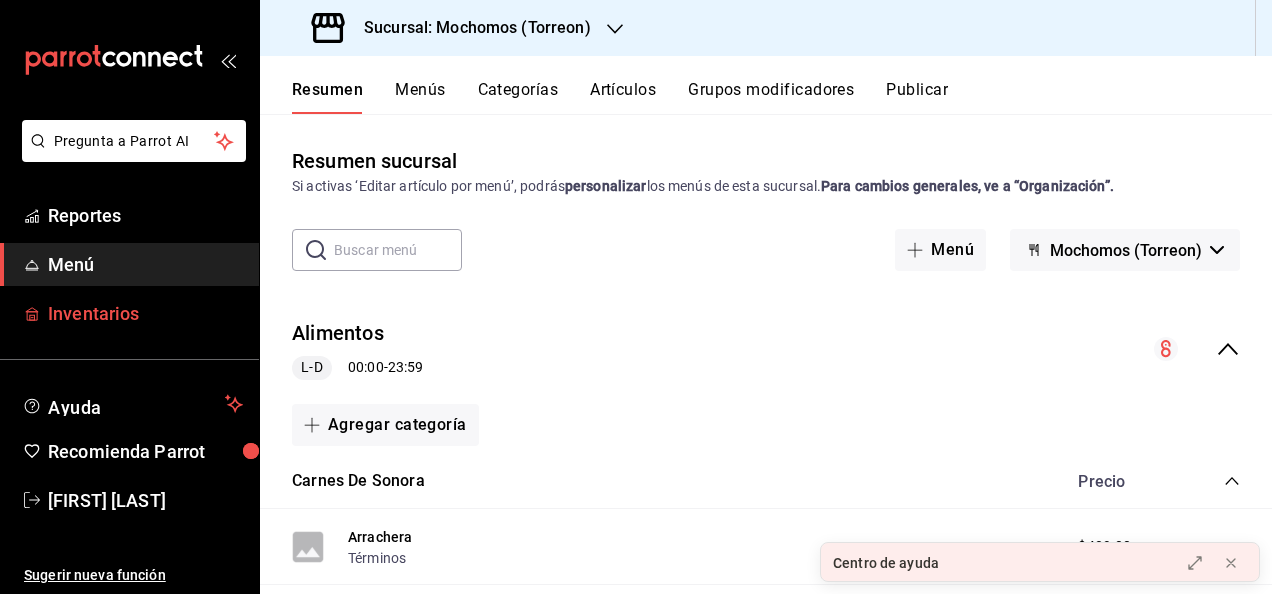 click on "Inventarios" at bounding box center (145, 313) 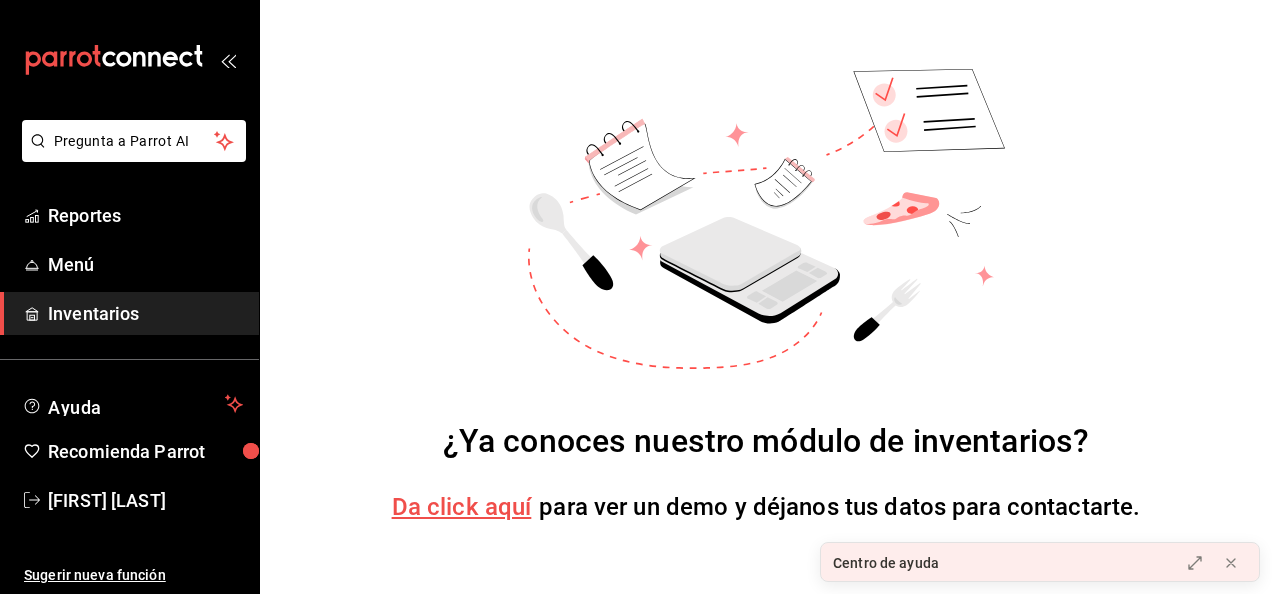 drag, startPoint x: 1218, startPoint y: 2, endPoint x: 533, endPoint y: 302, distance: 747.8135 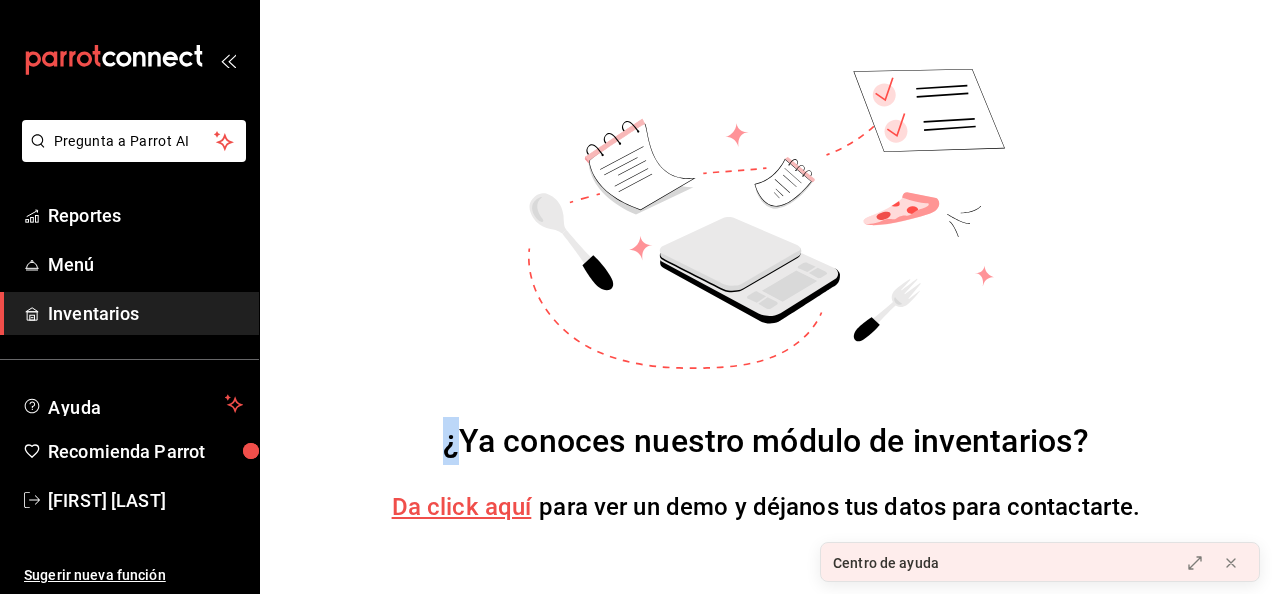 click on "¿Ya conoces nuestro módulo de inventarios? Da click aquí para ver un demo y déjanos tus datos para contactarte." at bounding box center (766, 297) 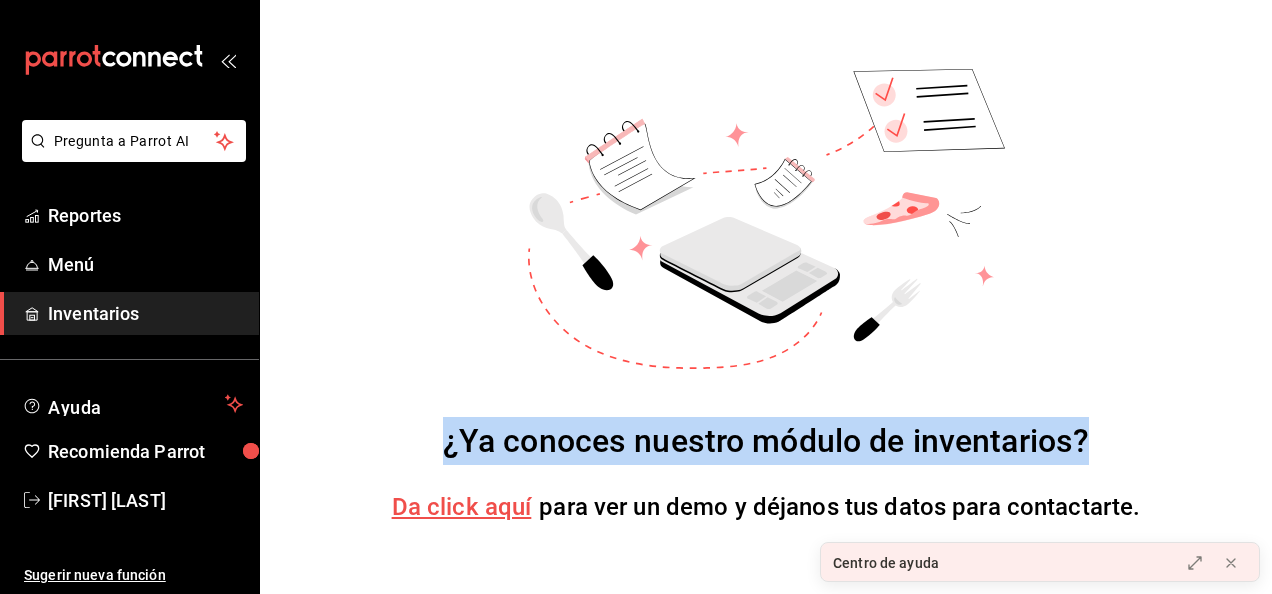 click on "¿Ya conoces nuestro módulo de inventarios? Da click aquí para ver un demo y déjanos tus datos para contactarte." at bounding box center (766, 297) 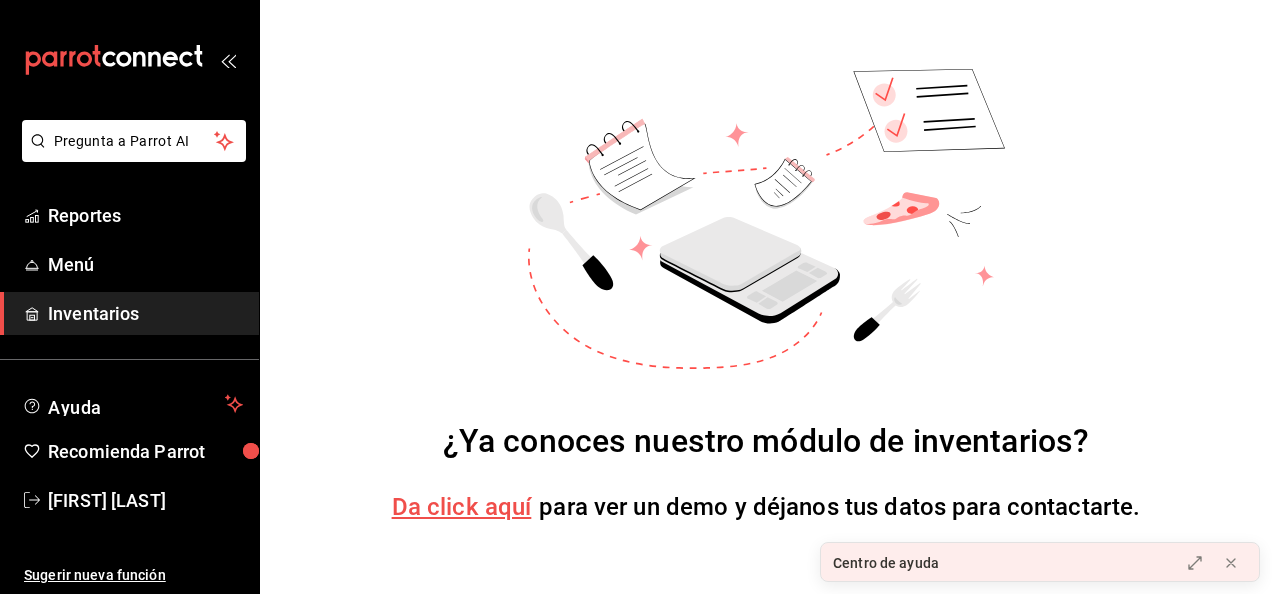 drag, startPoint x: 386, startPoint y: 273, endPoint x: 460, endPoint y: 18, distance: 265.52023 